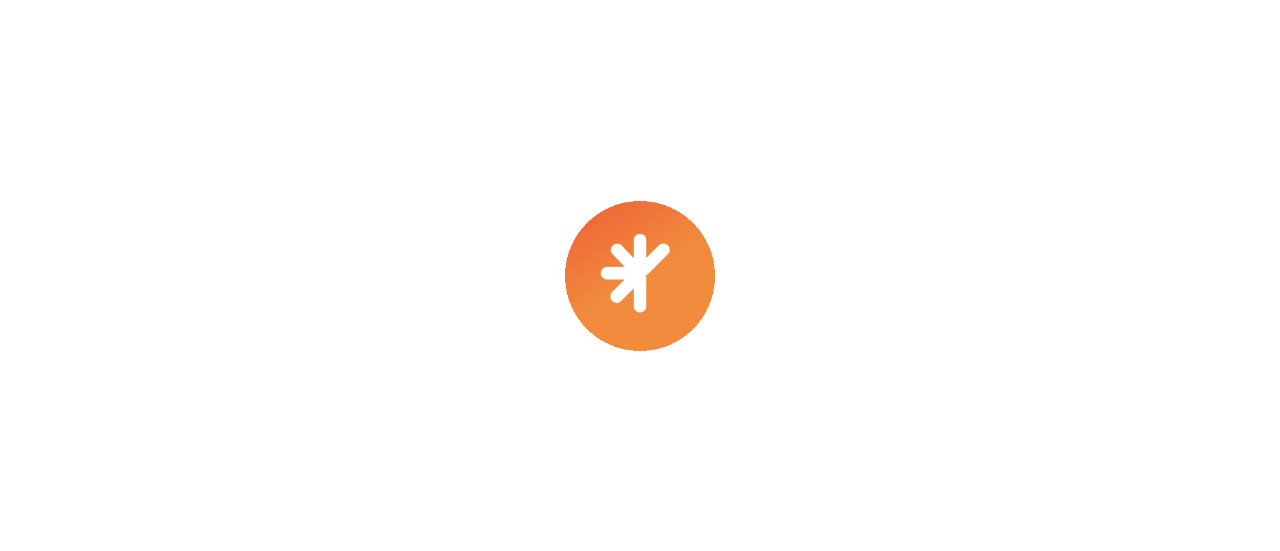 scroll, scrollTop: 0, scrollLeft: 0, axis: both 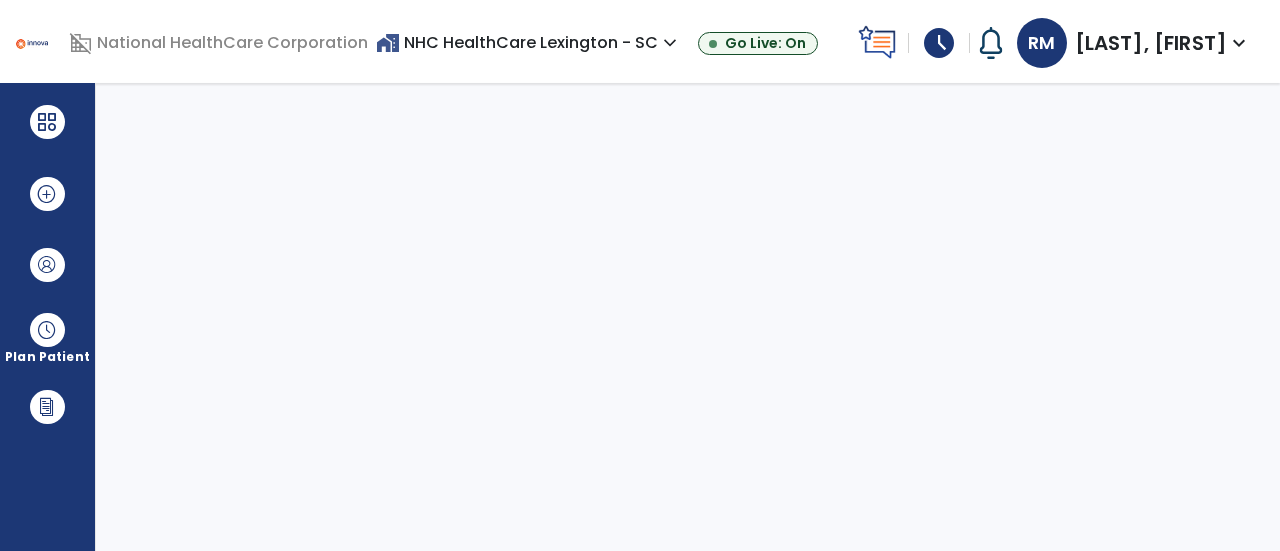 select on "****" 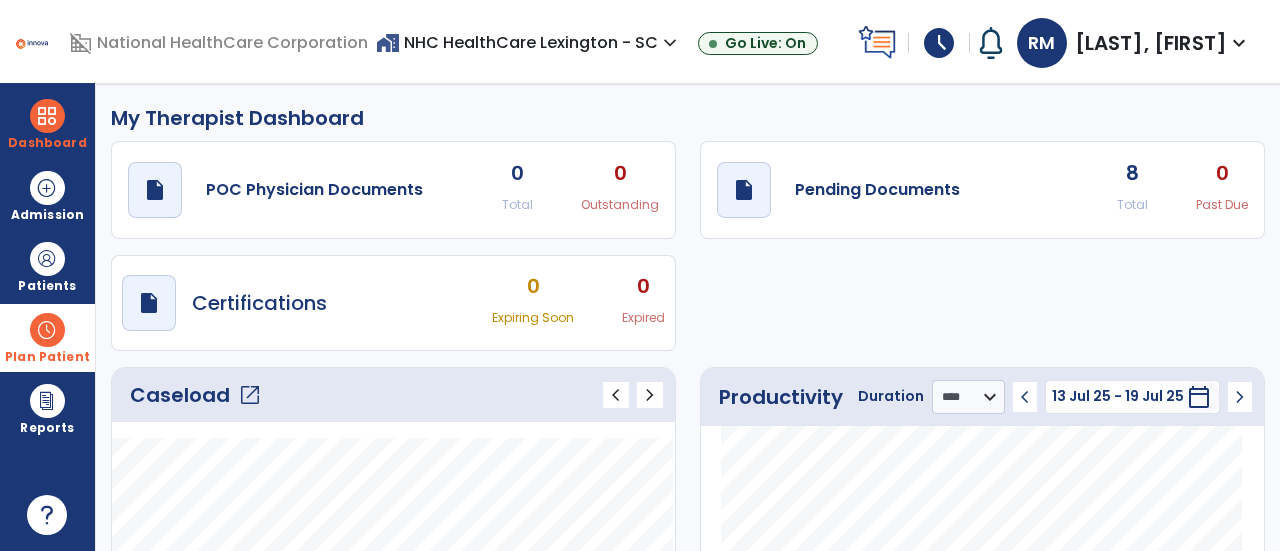 click at bounding box center (47, 330) 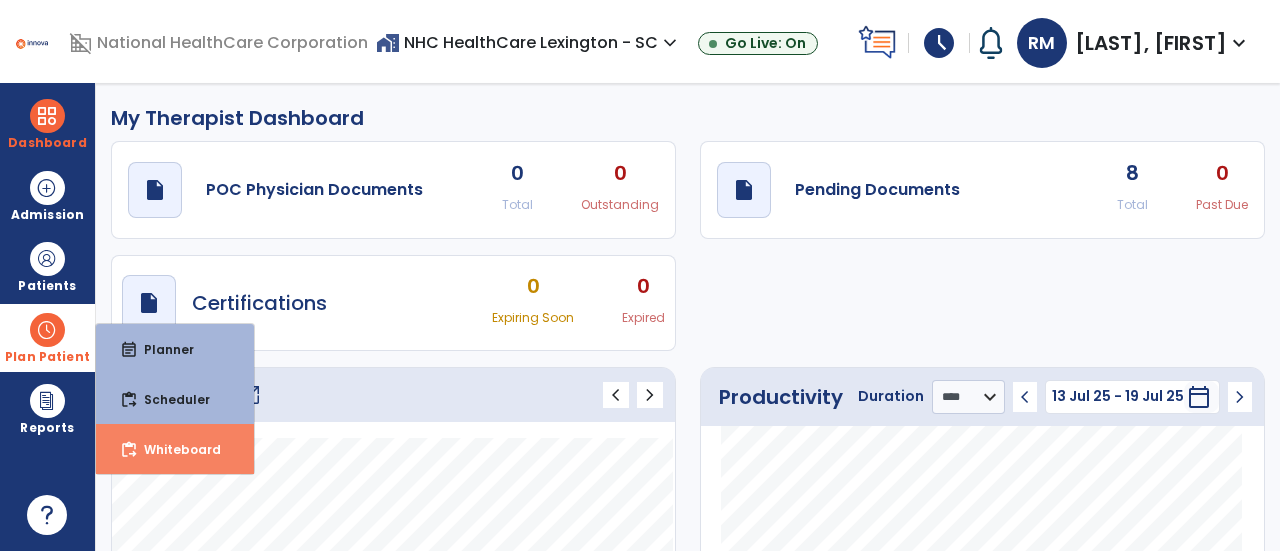 click on "Whiteboard" at bounding box center (174, 449) 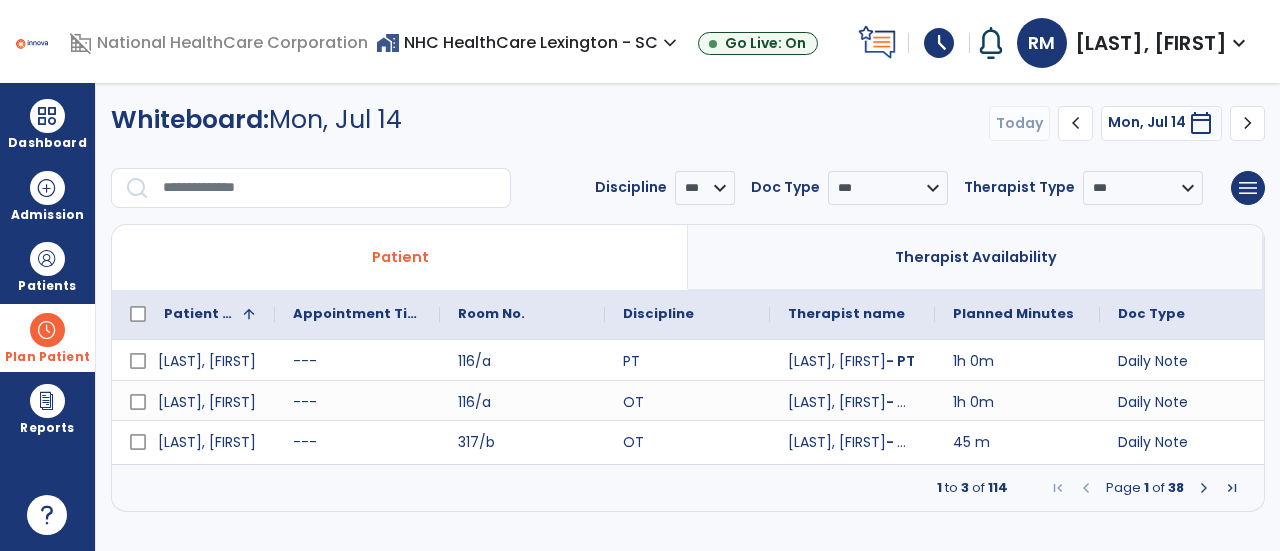 click 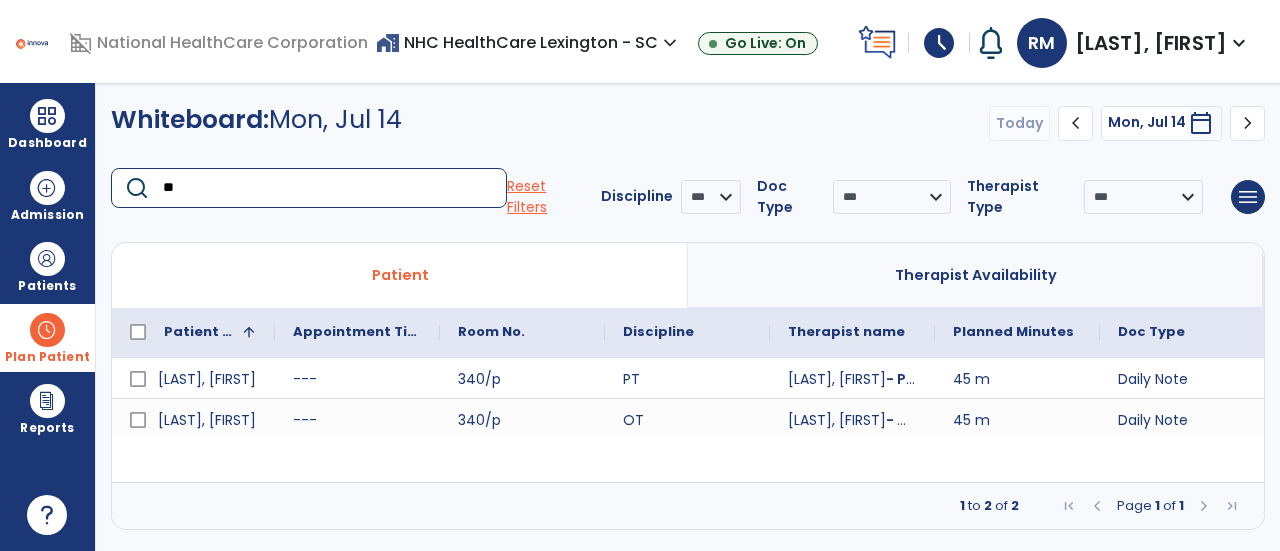 type on "*" 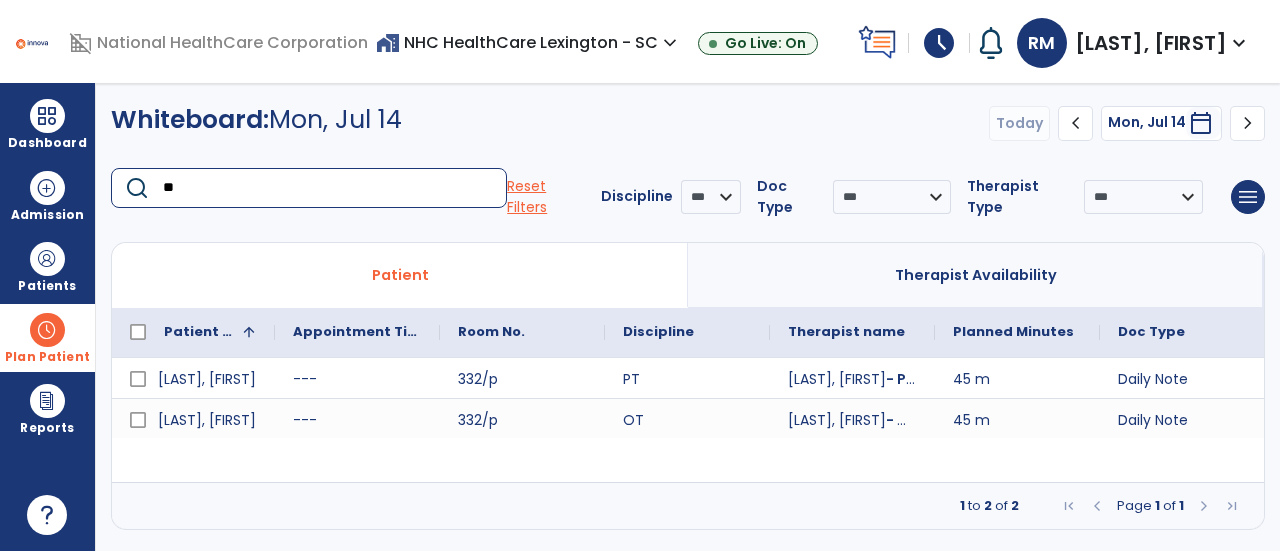 type on "*" 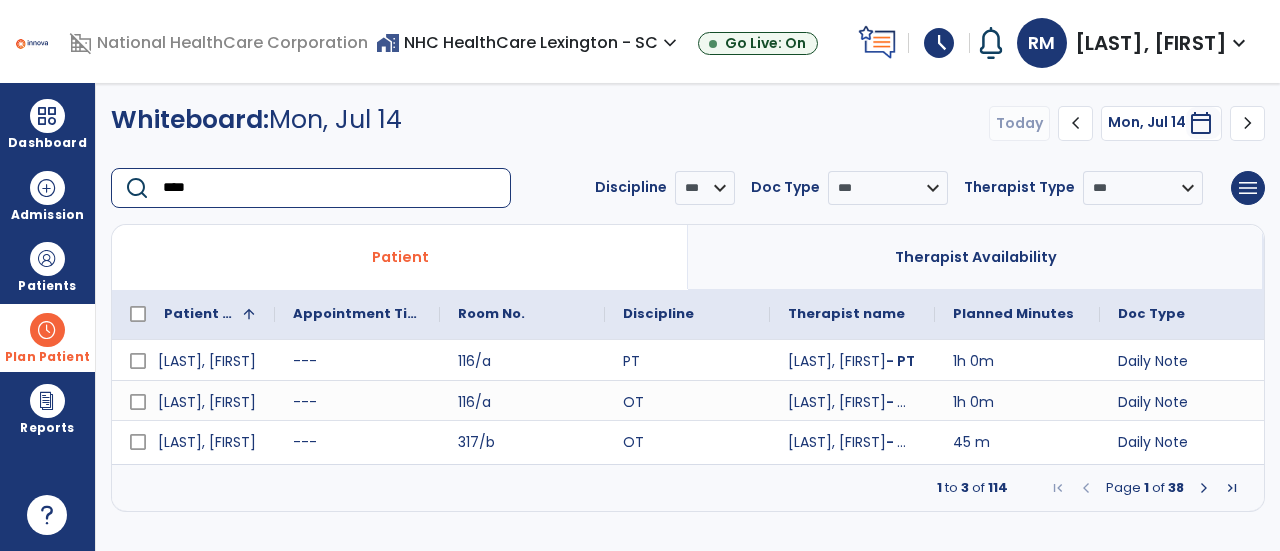 type on "*****" 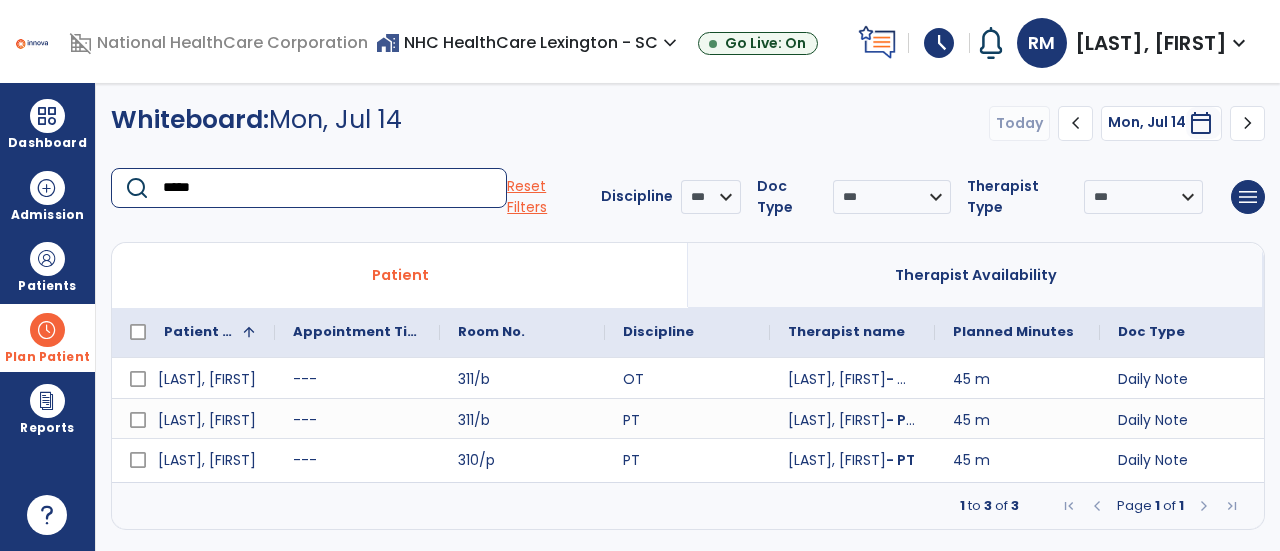 click on "*****" 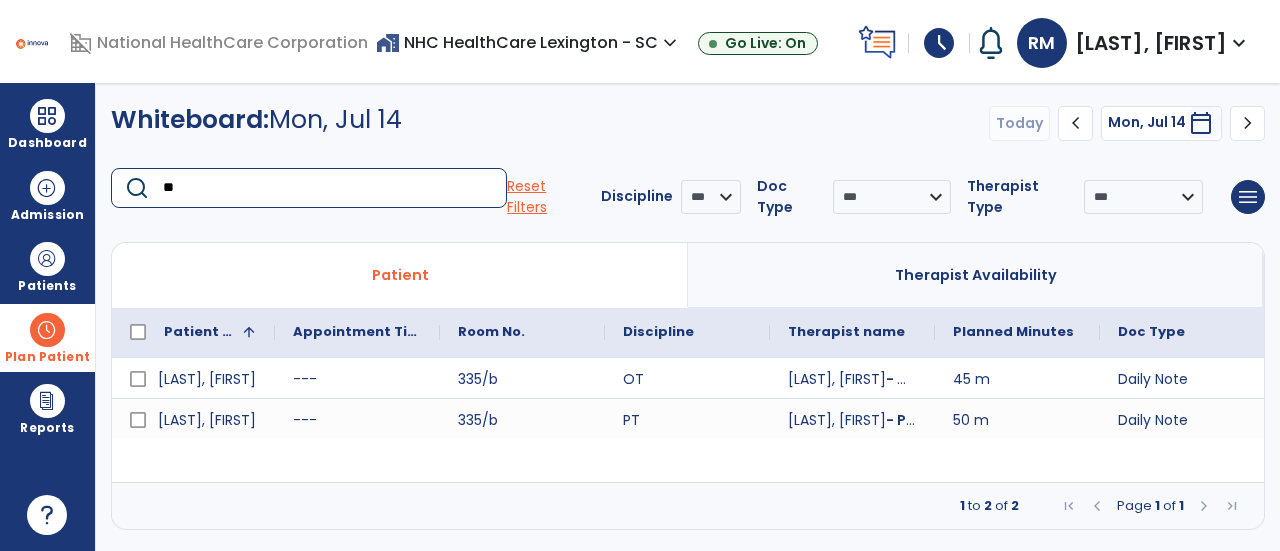 type on "*" 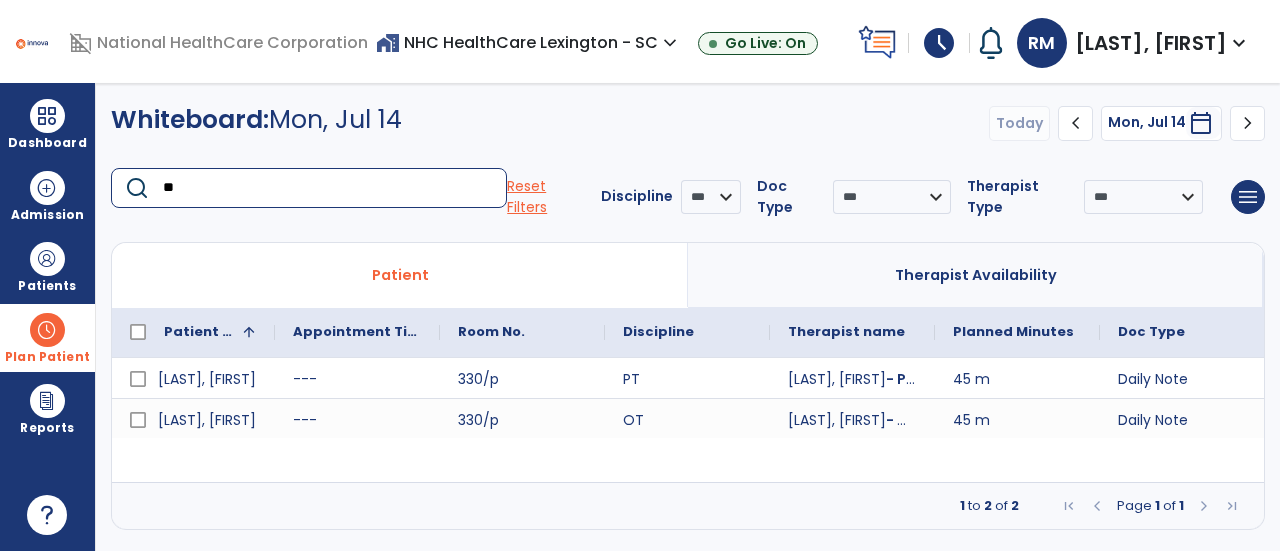 type on "*" 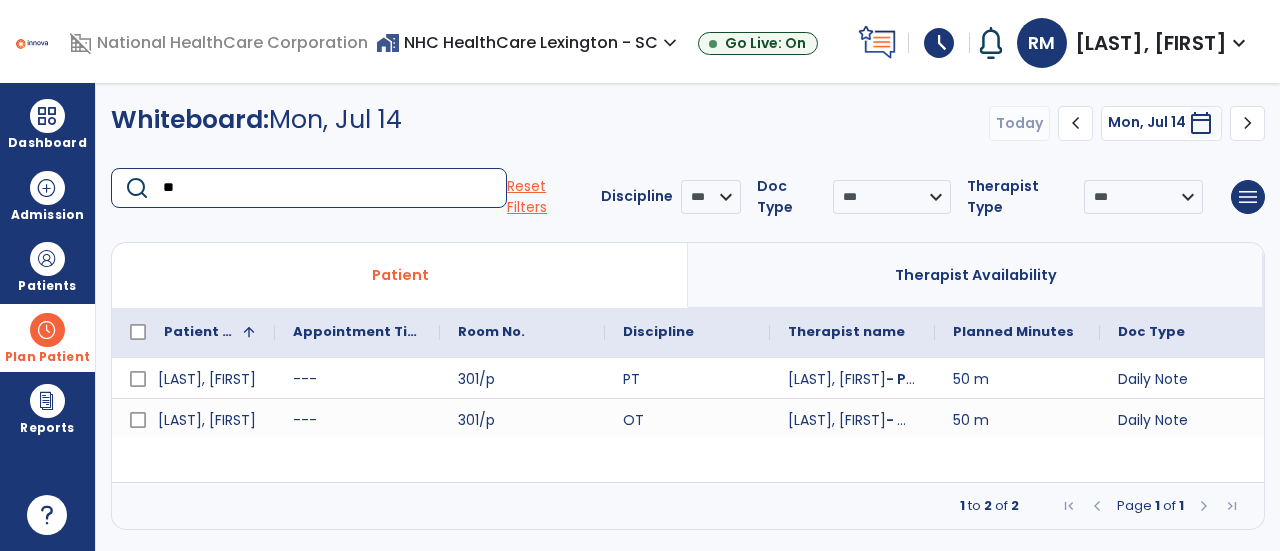 type on "*" 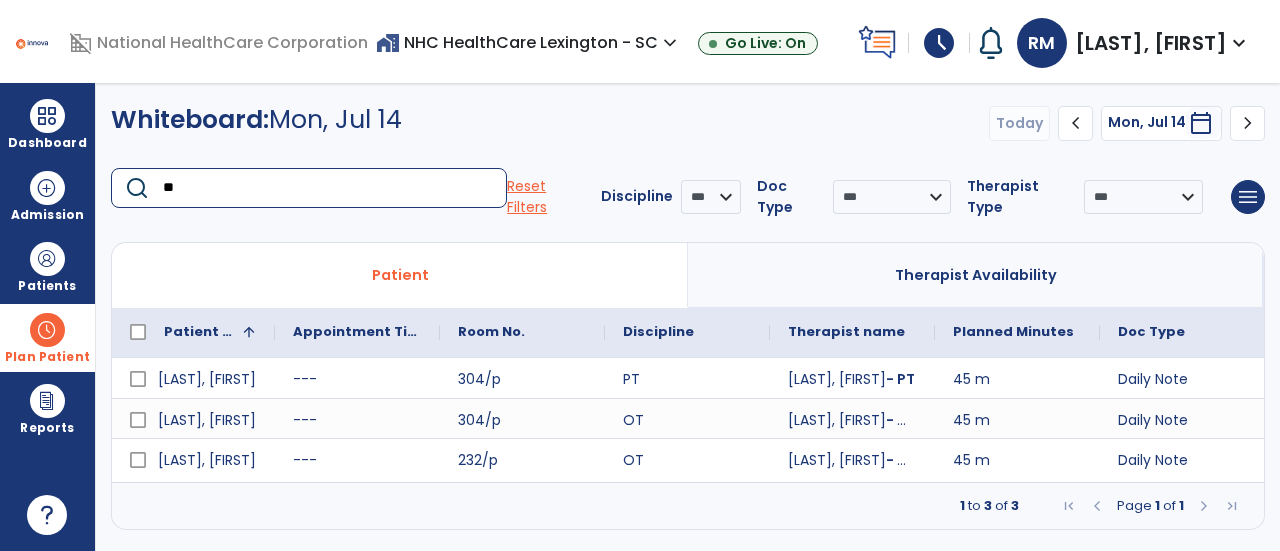 type on "**" 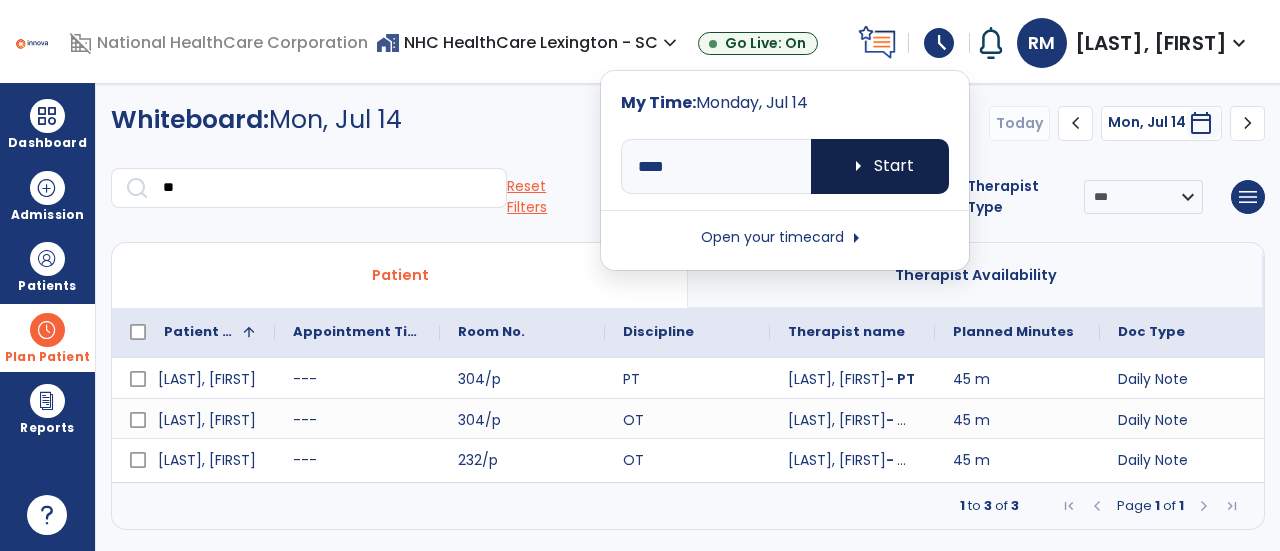 click on "arrow_right  Start" at bounding box center [880, 166] 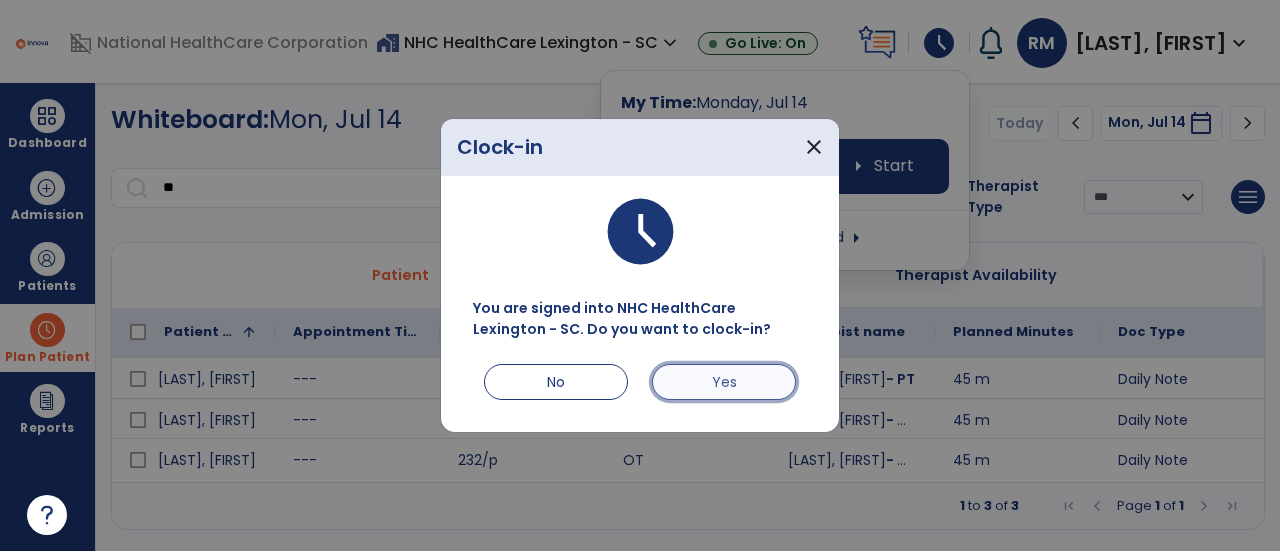 click on "Yes" at bounding box center [724, 382] 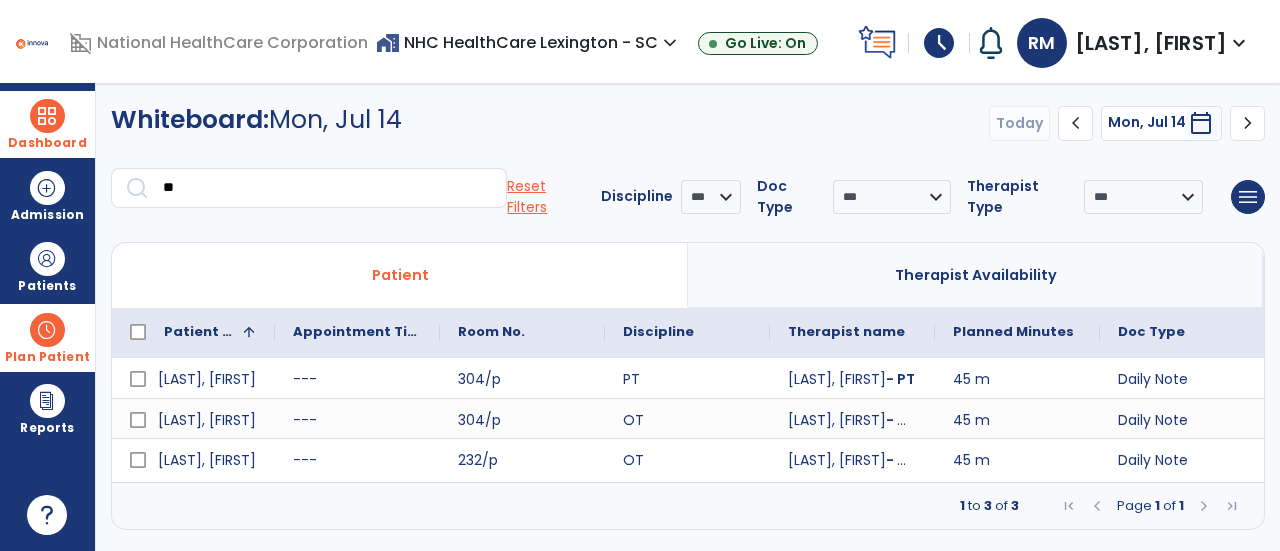 click on "Dashboard" at bounding box center (47, 124) 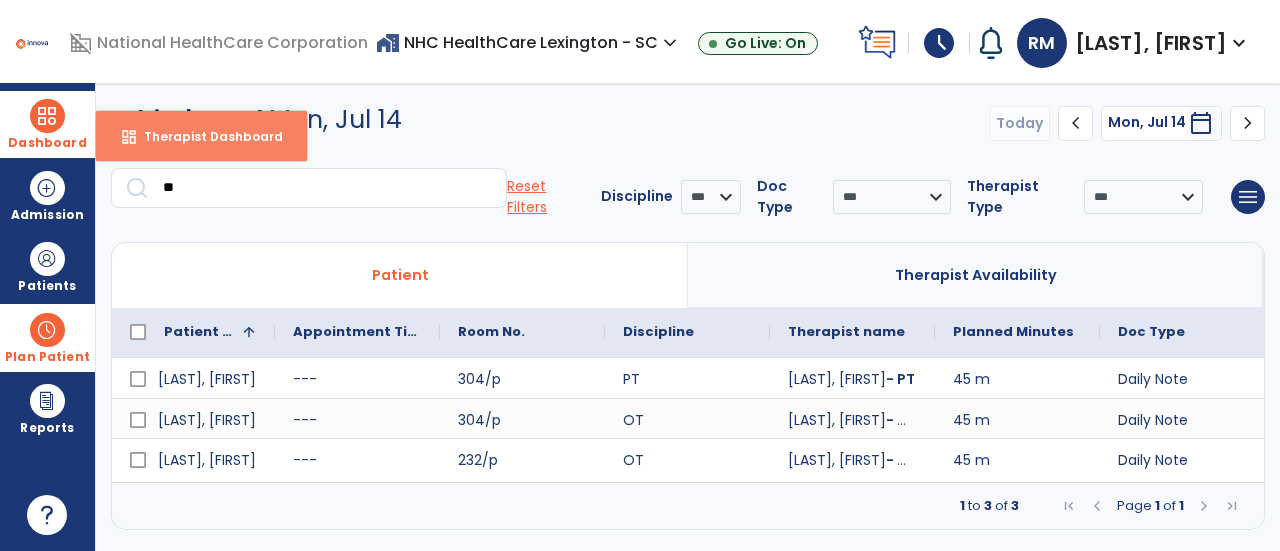 click on "Therapist Dashboard" at bounding box center (205, 136) 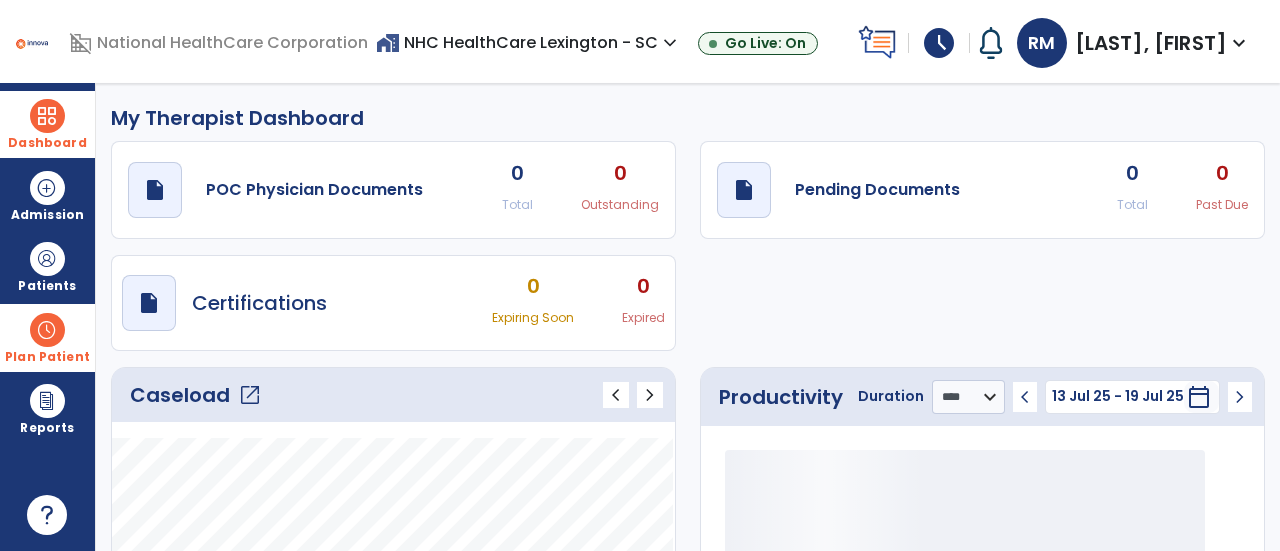 click on "open_in_new" 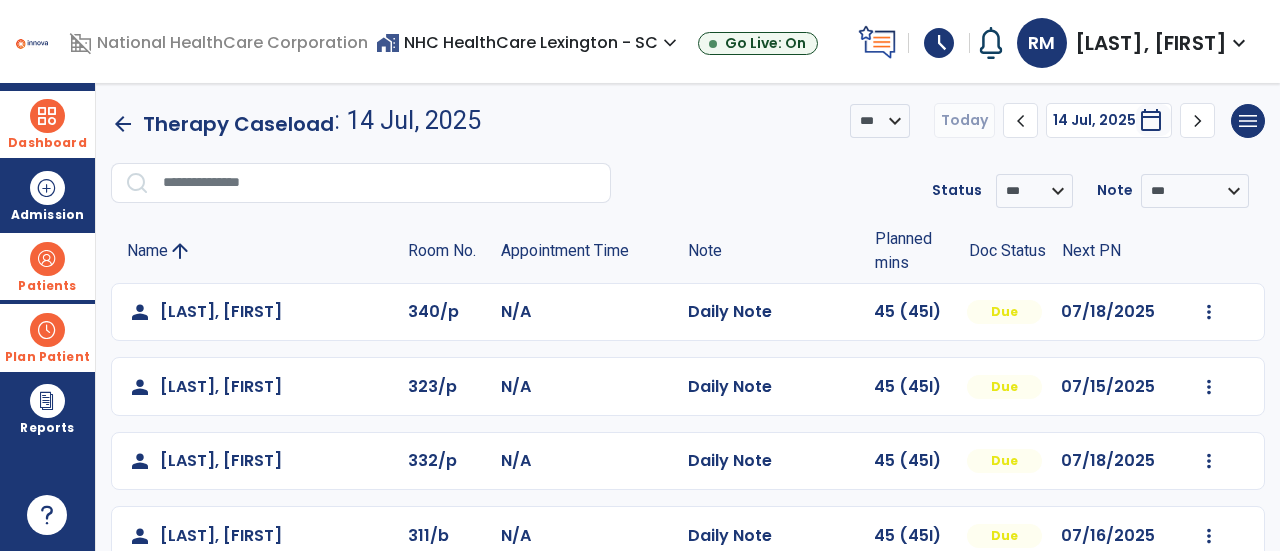 click on "Patients" at bounding box center (47, 266) 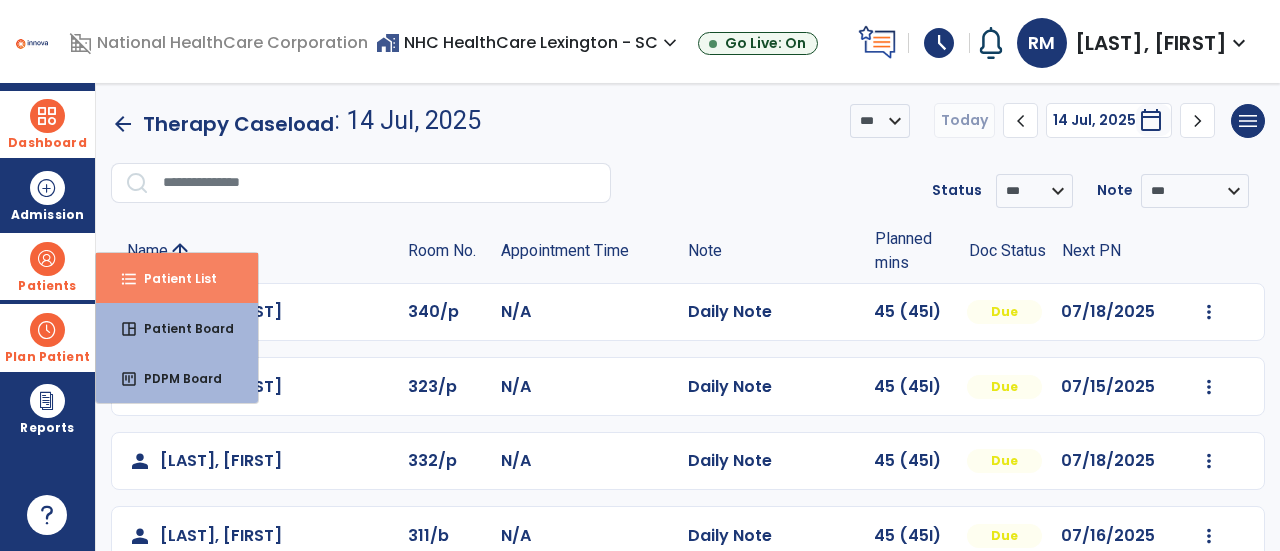 click on "format_list_bulleted  Patient List" at bounding box center [177, 278] 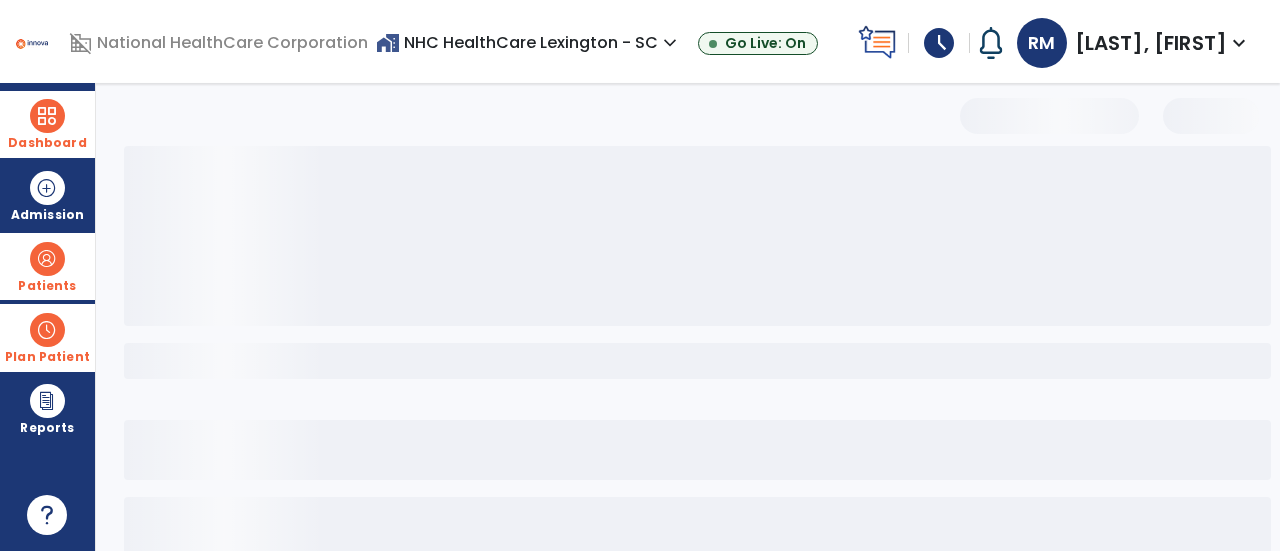 select on "***" 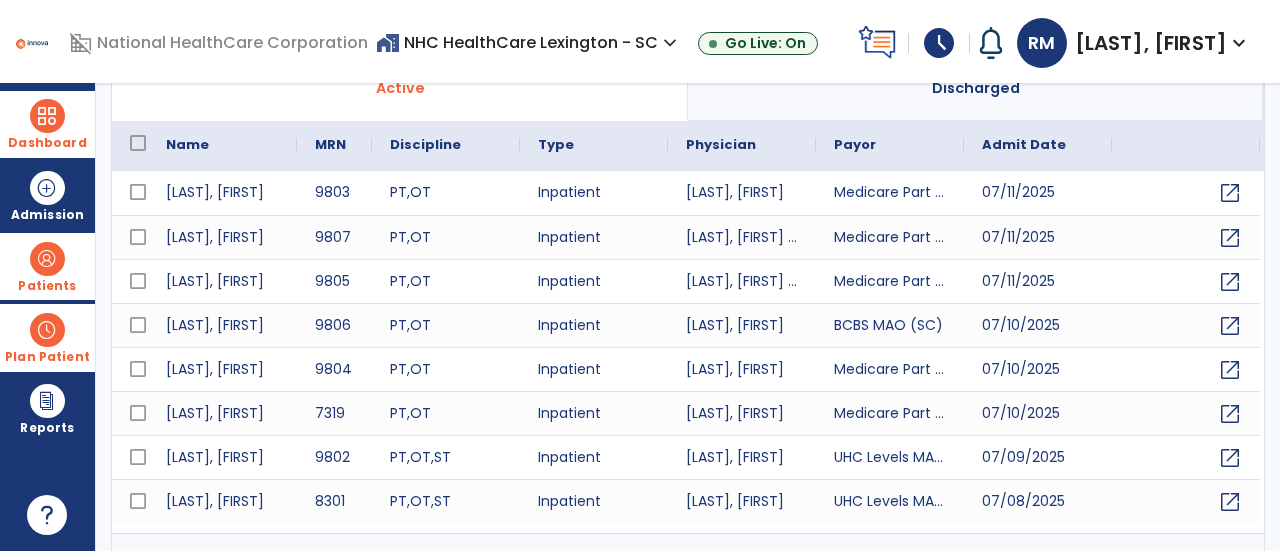 scroll, scrollTop: 190, scrollLeft: 0, axis: vertical 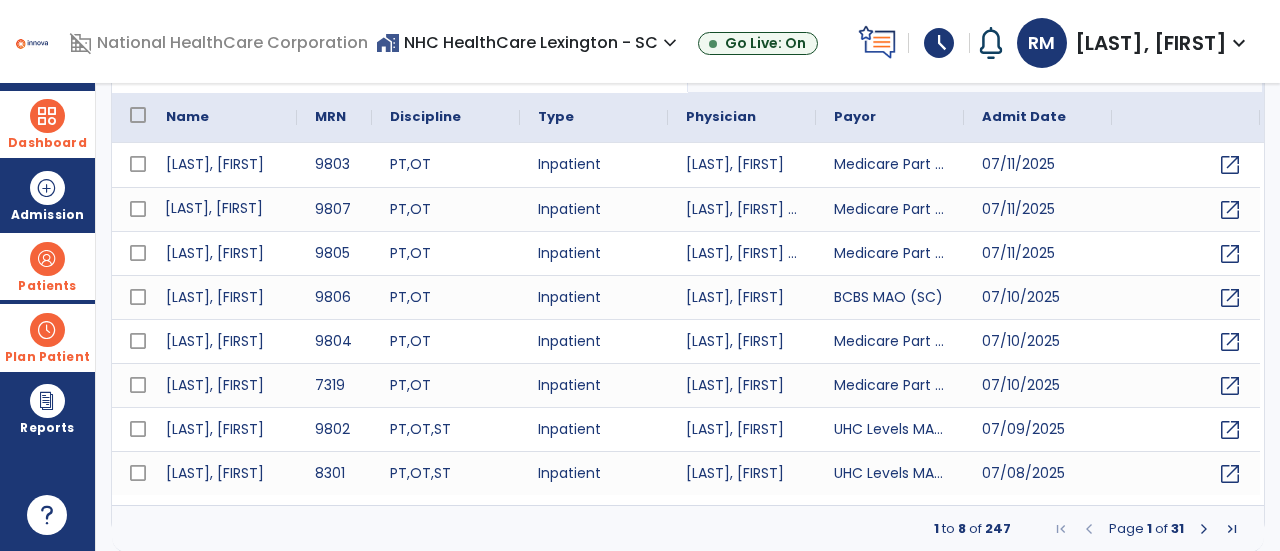 click on "[LAST], [FIRST]" at bounding box center [222, 209] 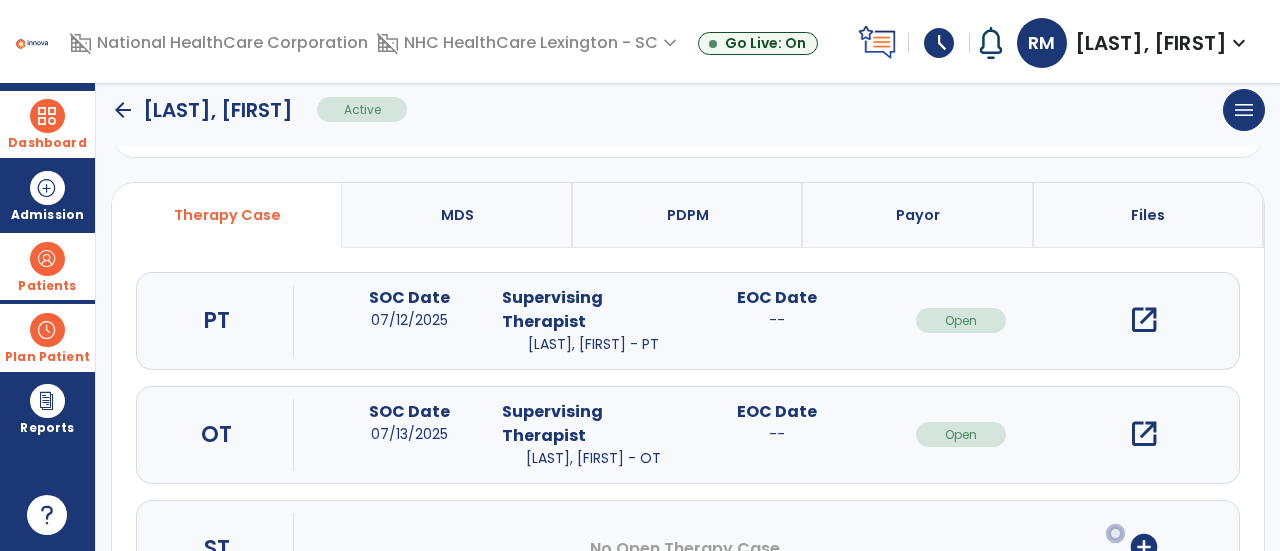 scroll, scrollTop: 66, scrollLeft: 0, axis: vertical 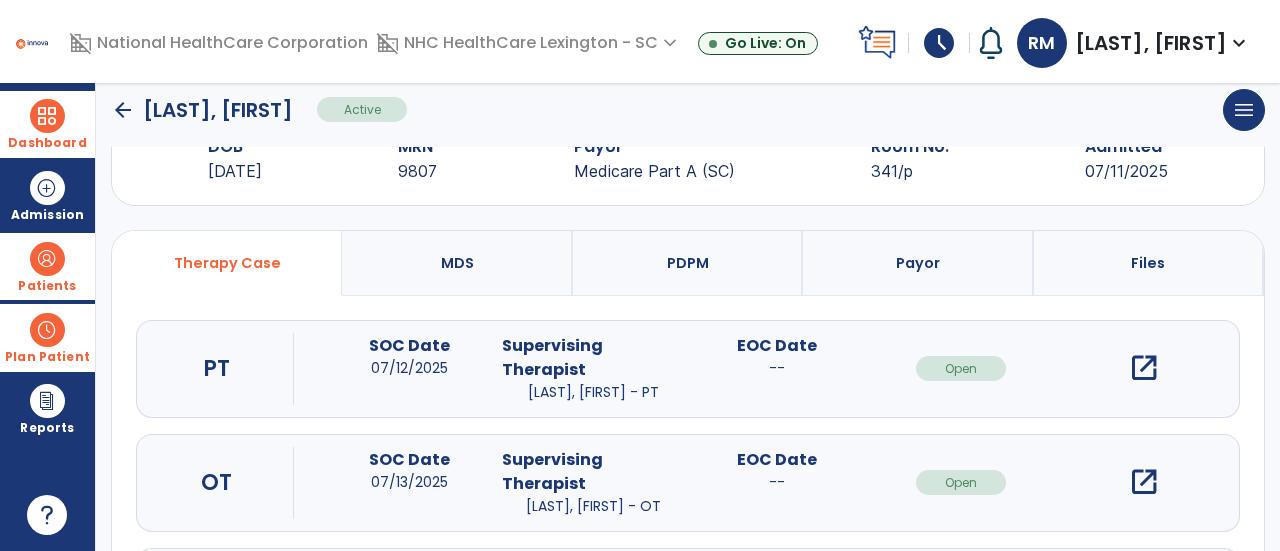 click on "arrow_back" 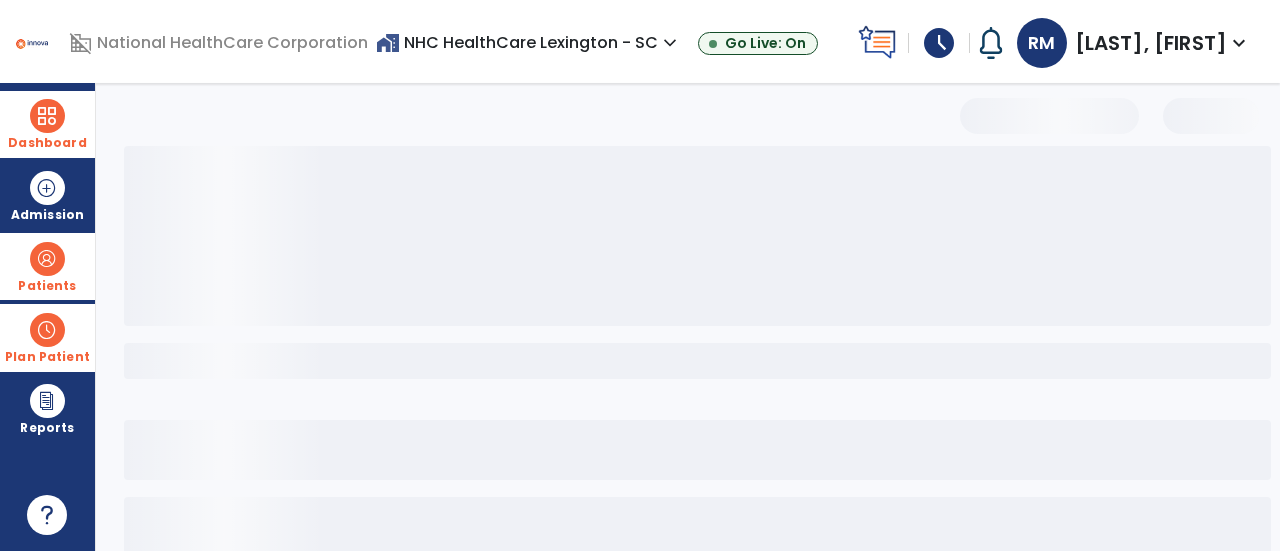select on "***" 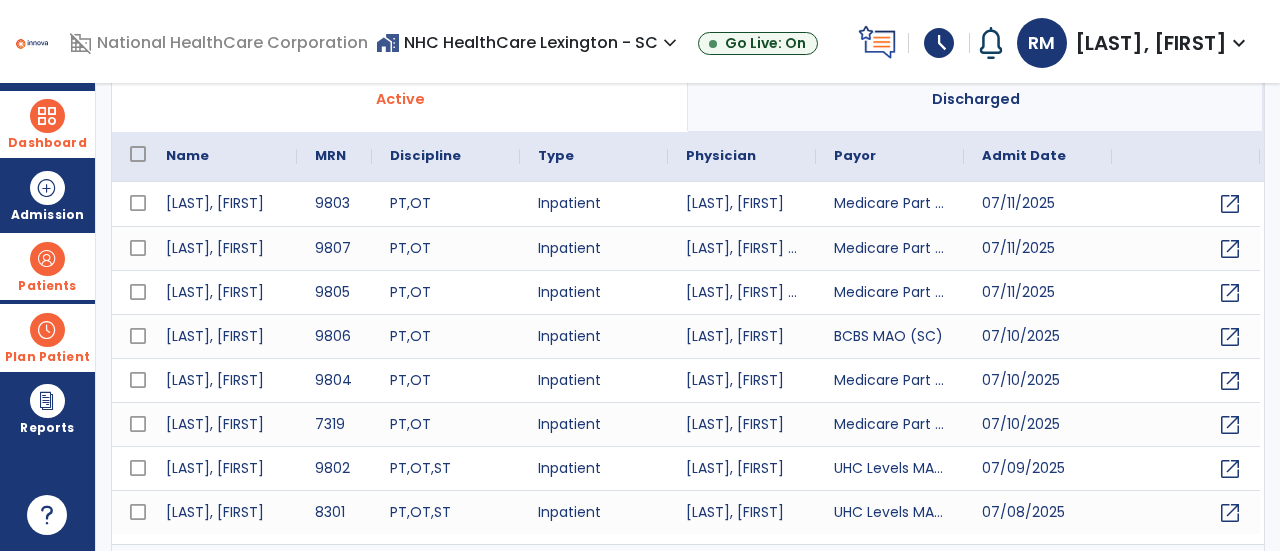 scroll, scrollTop: 190, scrollLeft: 0, axis: vertical 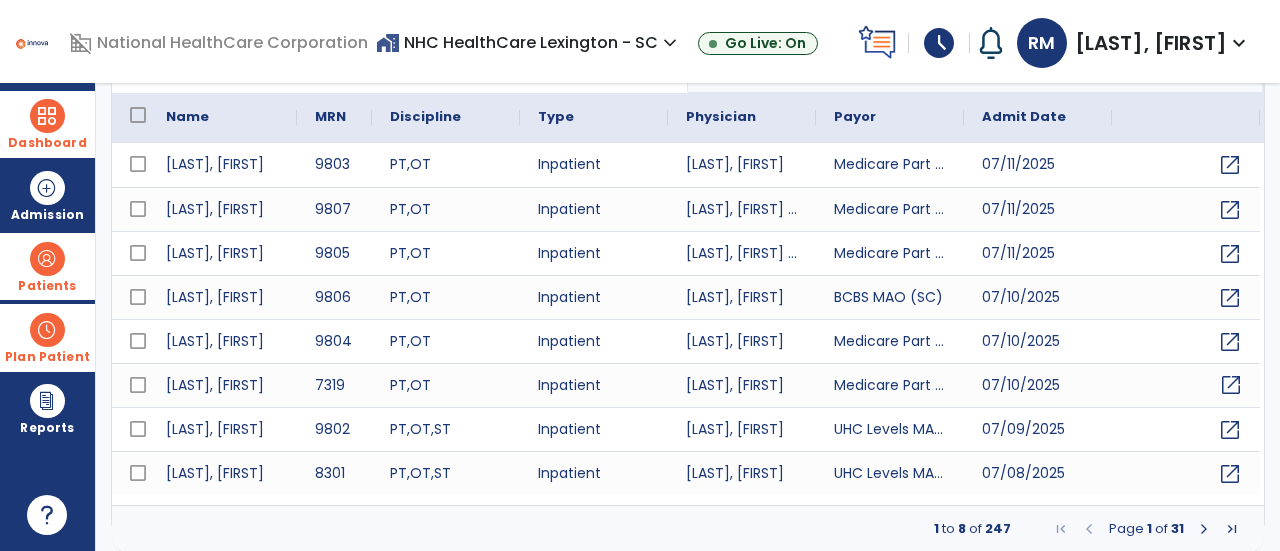 click on "open_in_new" at bounding box center (1231, 385) 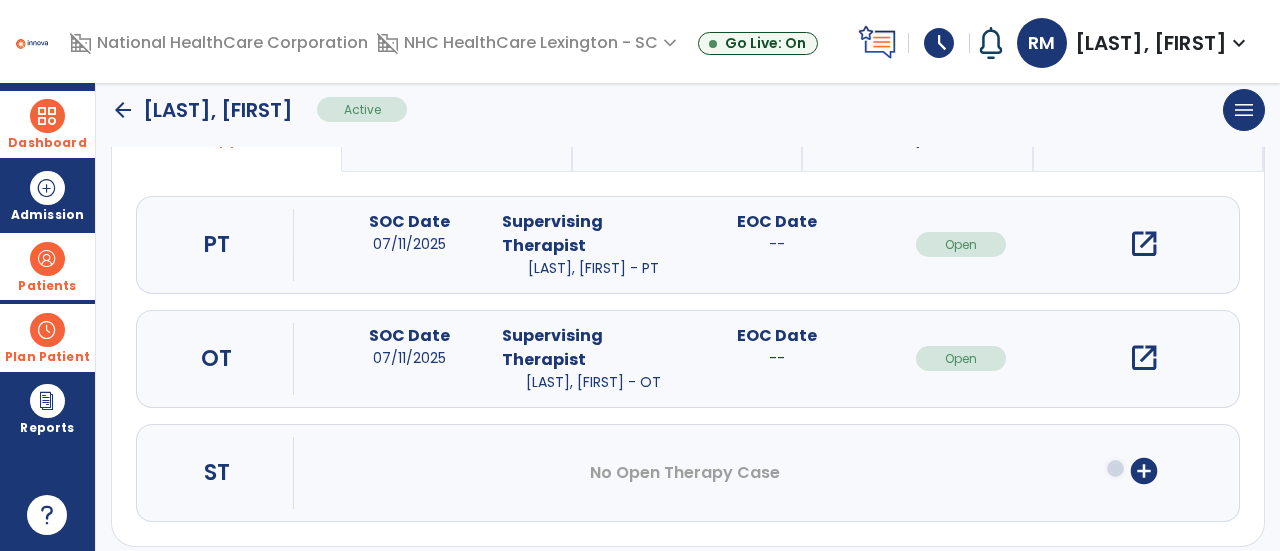 click on "open_in_new" at bounding box center (1144, 358) 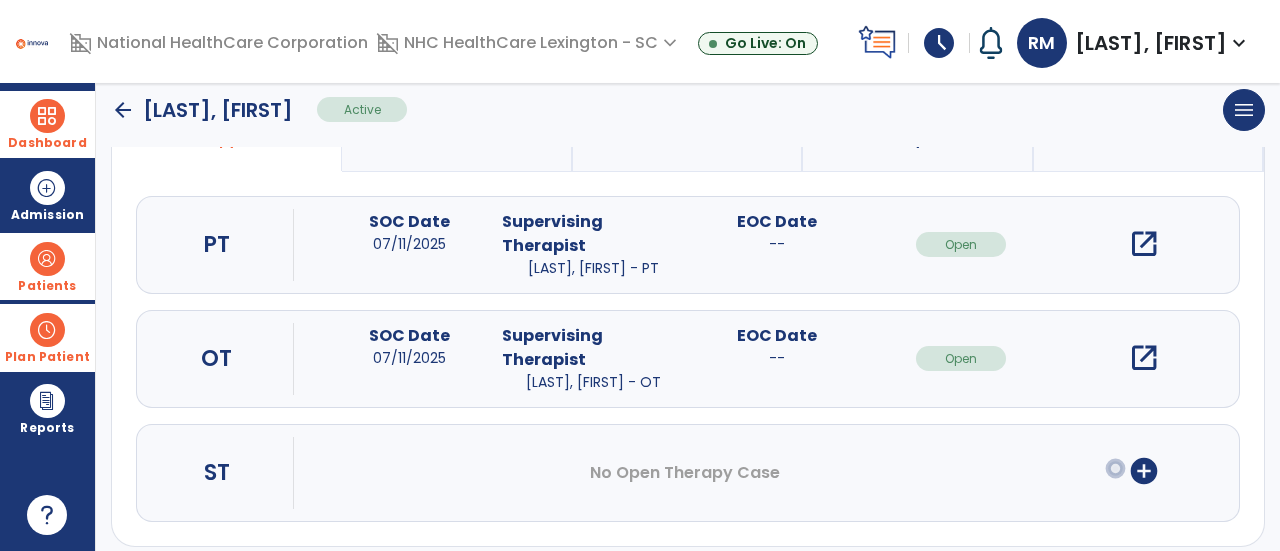 scroll, scrollTop: 0, scrollLeft: 0, axis: both 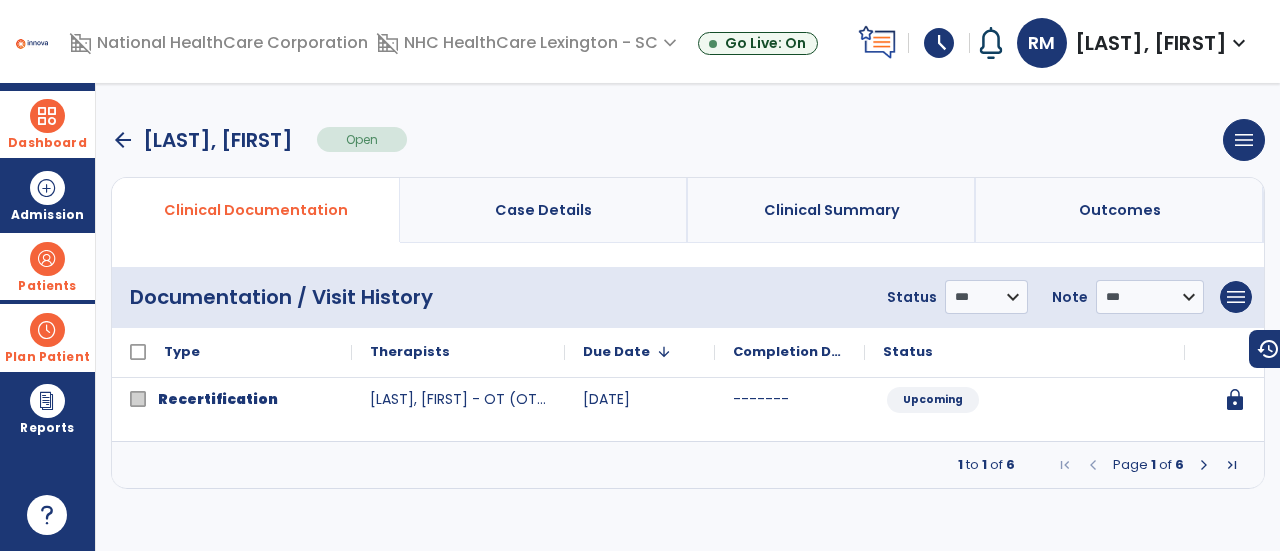 click at bounding box center [1204, 465] 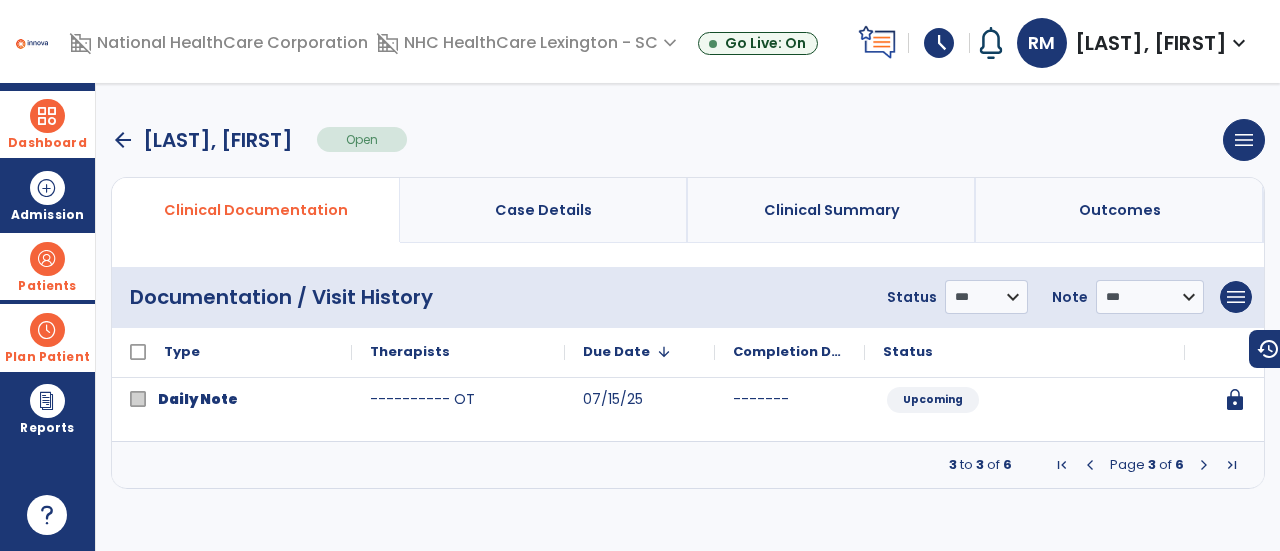 click at bounding box center (1204, 465) 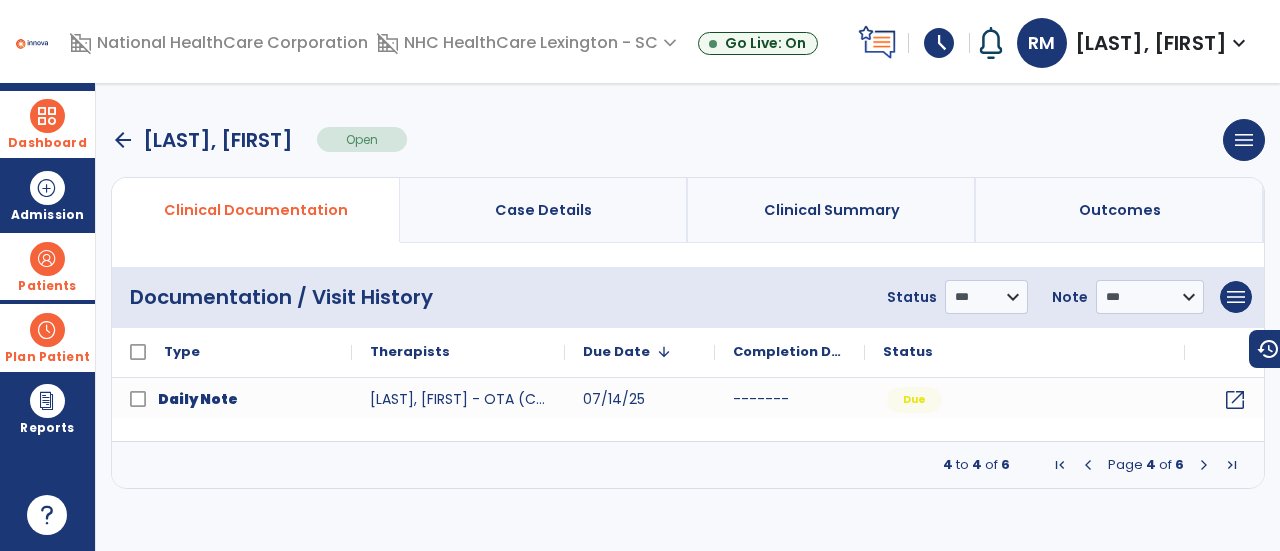 click at bounding box center [1204, 465] 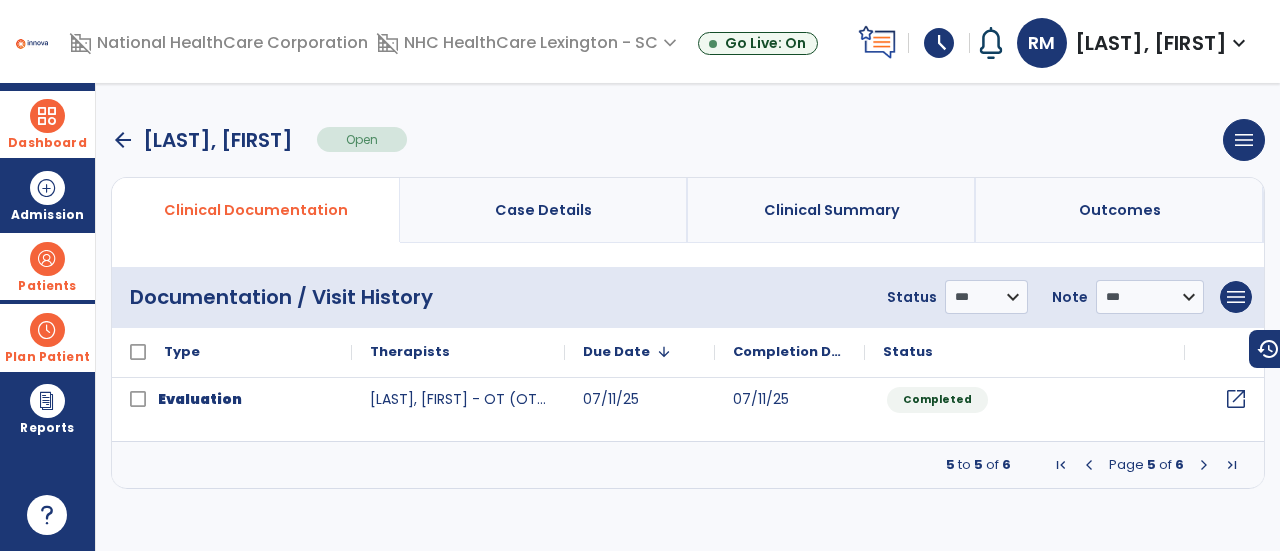 click on "open_in_new" 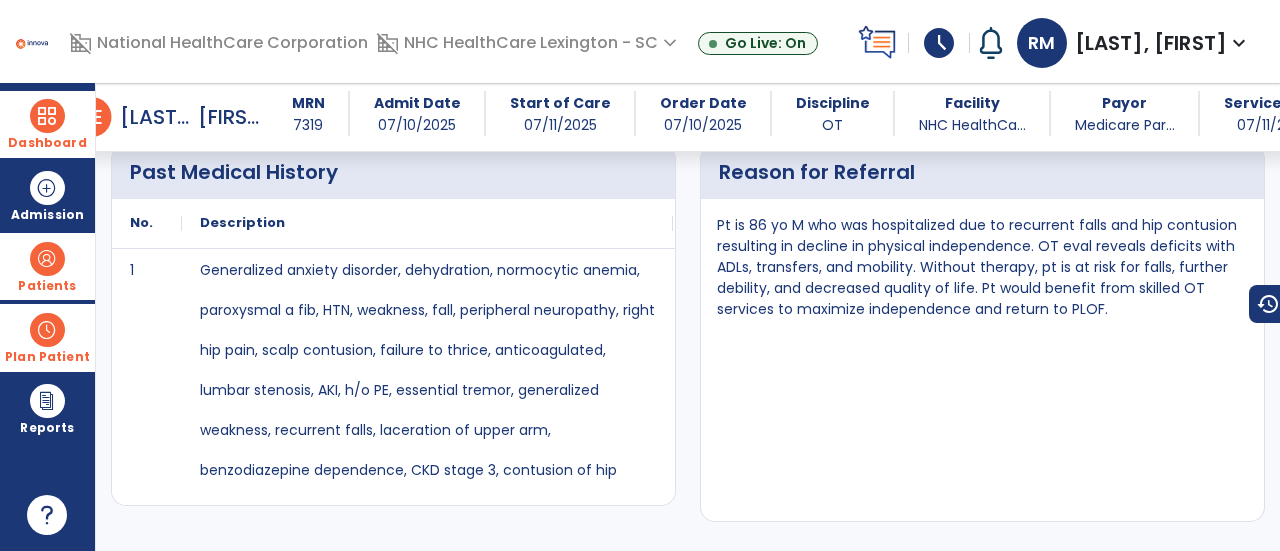 scroll, scrollTop: 2692, scrollLeft: 0, axis: vertical 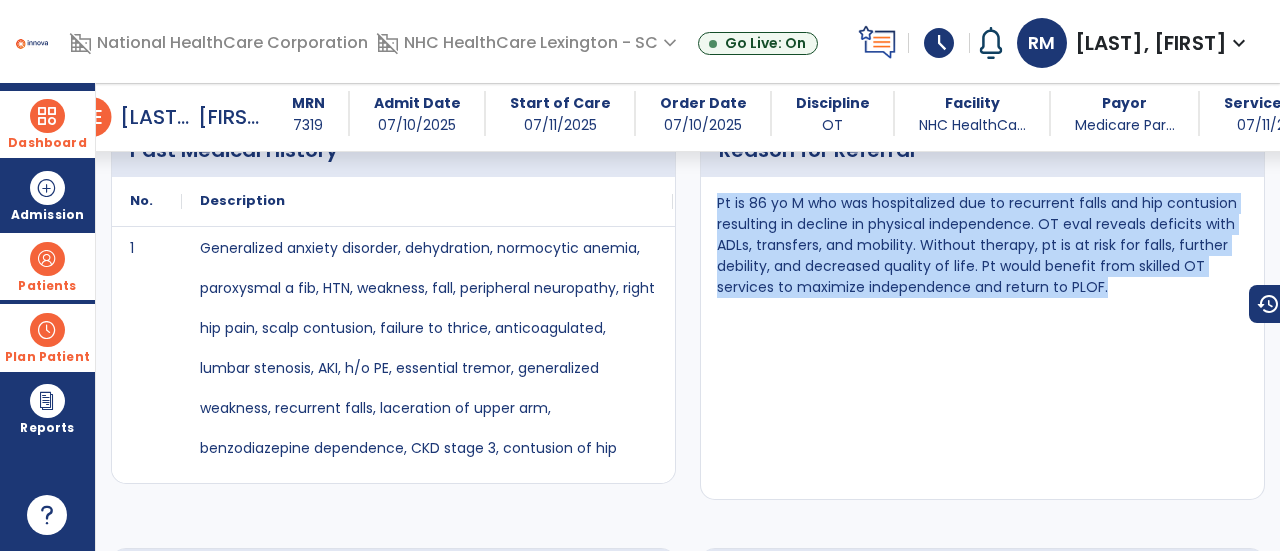 drag, startPoint x: 716, startPoint y: 201, endPoint x: 1166, endPoint y: 313, distance: 463.72836 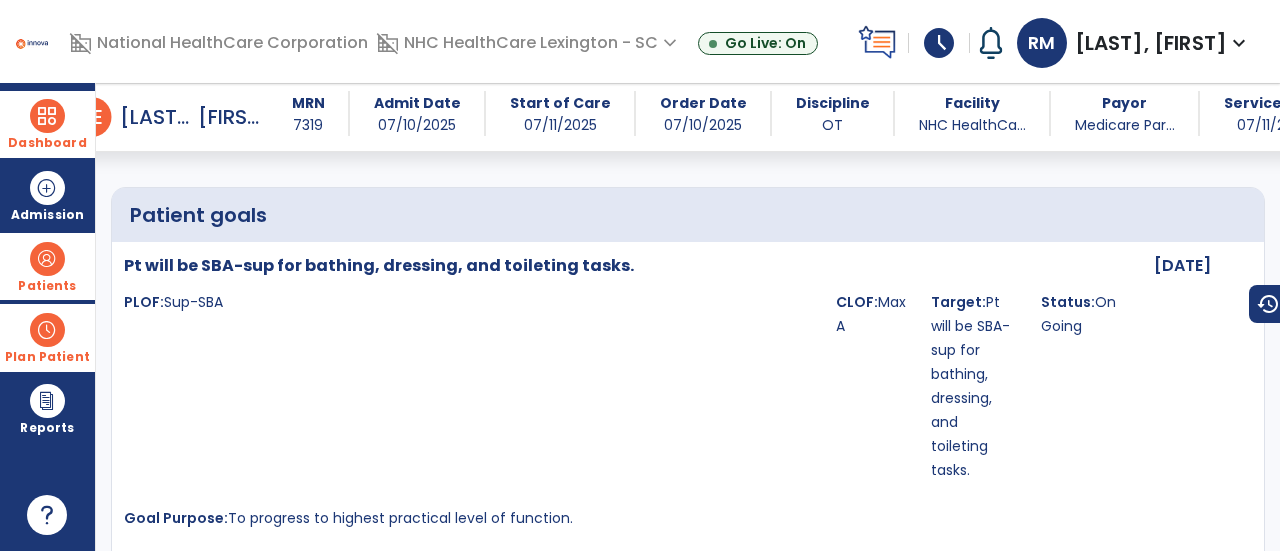 scroll, scrollTop: 6239, scrollLeft: 0, axis: vertical 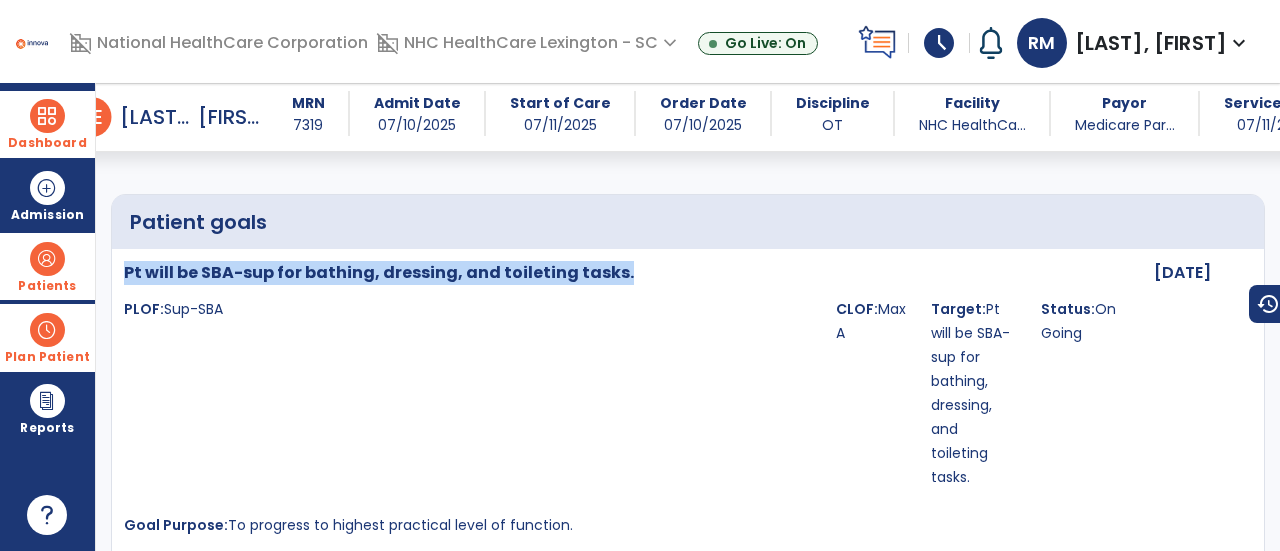 drag, startPoint x: 124, startPoint y: 263, endPoint x: 644, endPoint y: 265, distance: 520.00385 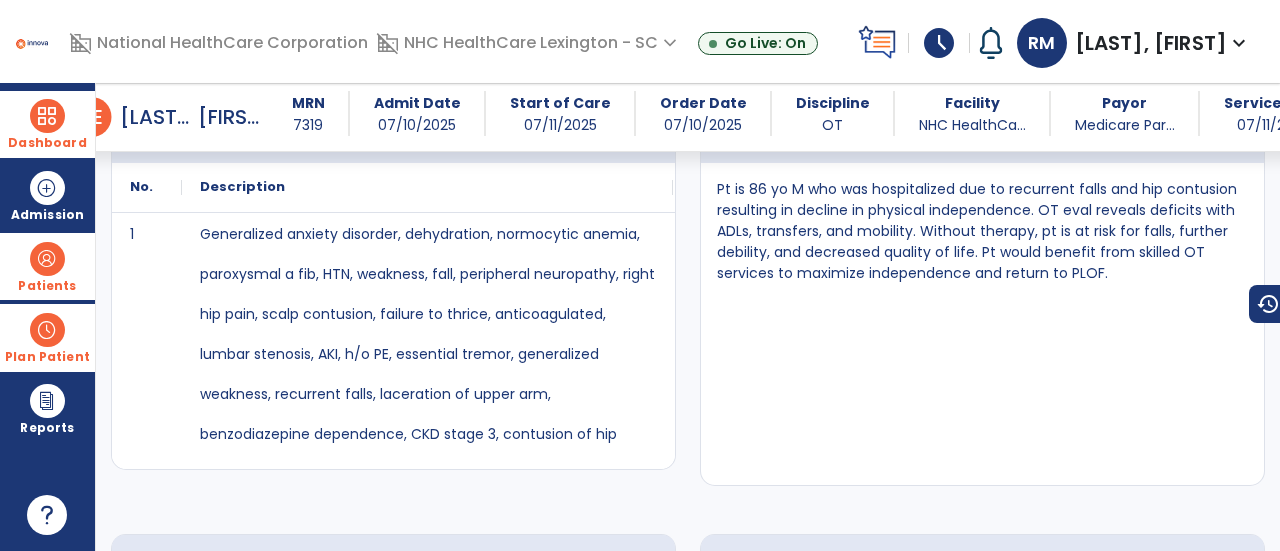 scroll, scrollTop: 2728, scrollLeft: 0, axis: vertical 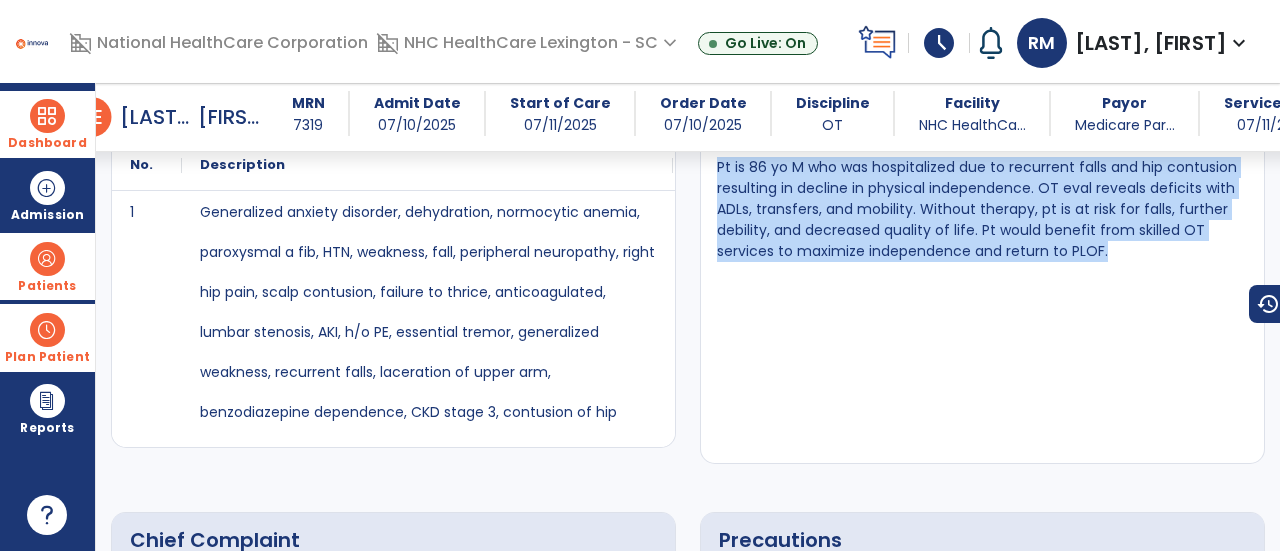 drag, startPoint x: 712, startPoint y: 168, endPoint x: 1169, endPoint y: 292, distance: 473.52402 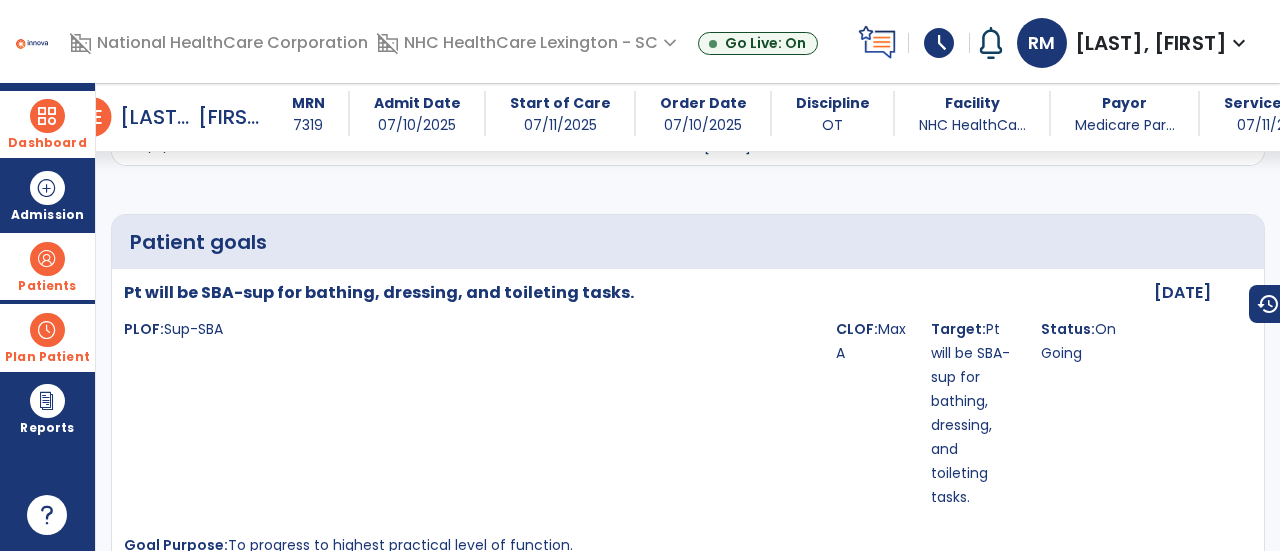 scroll, scrollTop: 6238, scrollLeft: 0, axis: vertical 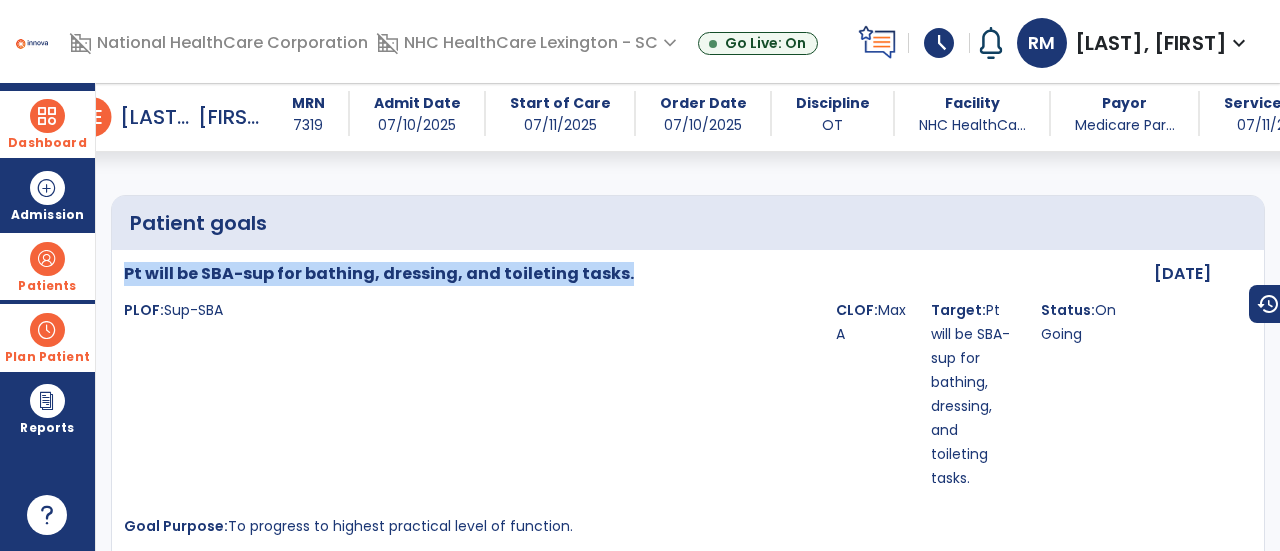 drag, startPoint x: 126, startPoint y: 263, endPoint x: 621, endPoint y: 259, distance: 495.01617 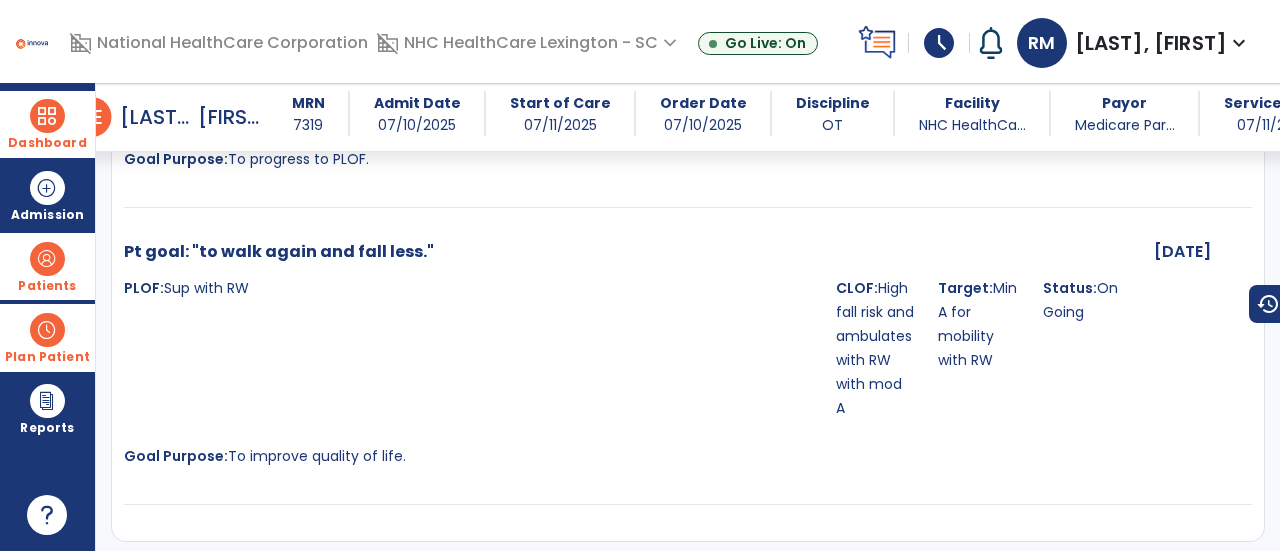 scroll, scrollTop: 7340, scrollLeft: 0, axis: vertical 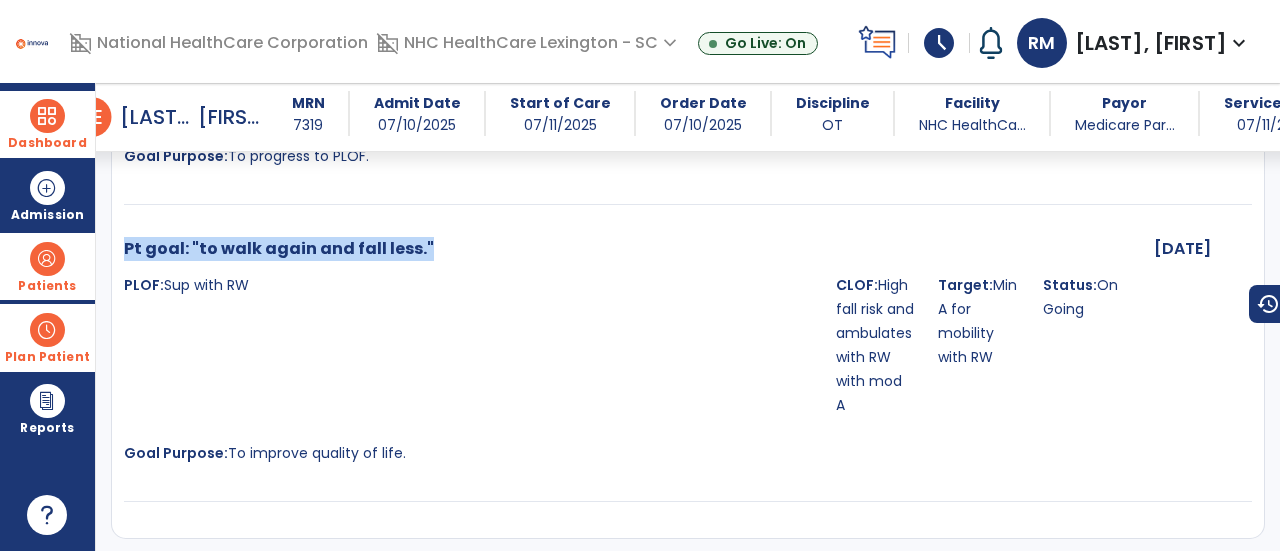 drag, startPoint x: 124, startPoint y: 193, endPoint x: 455, endPoint y: 199, distance: 331.05438 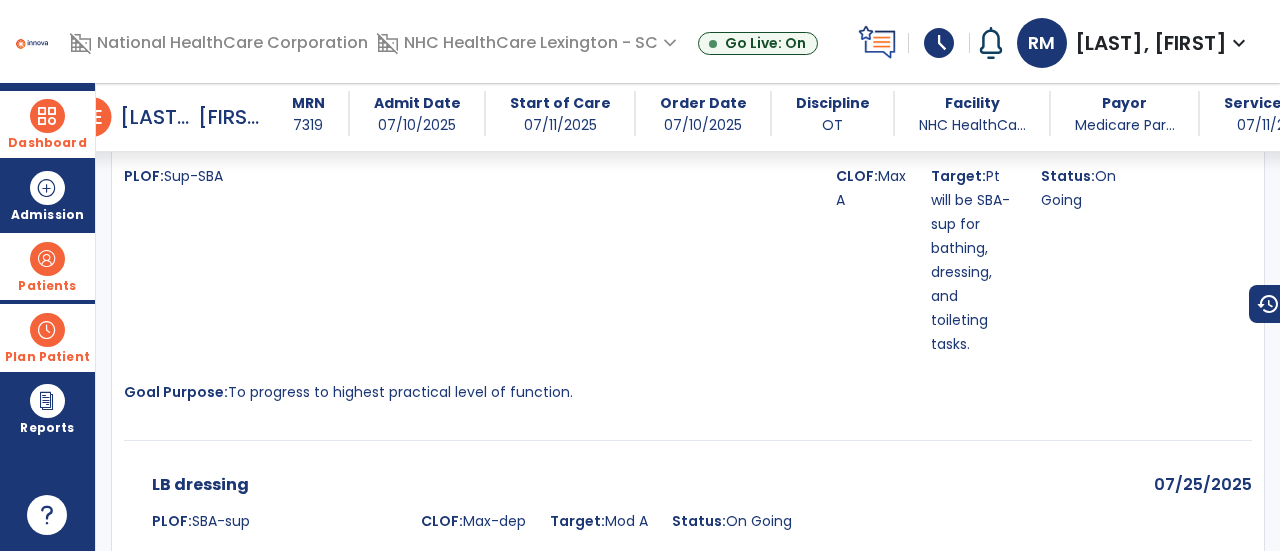 click at bounding box center (47, 116) 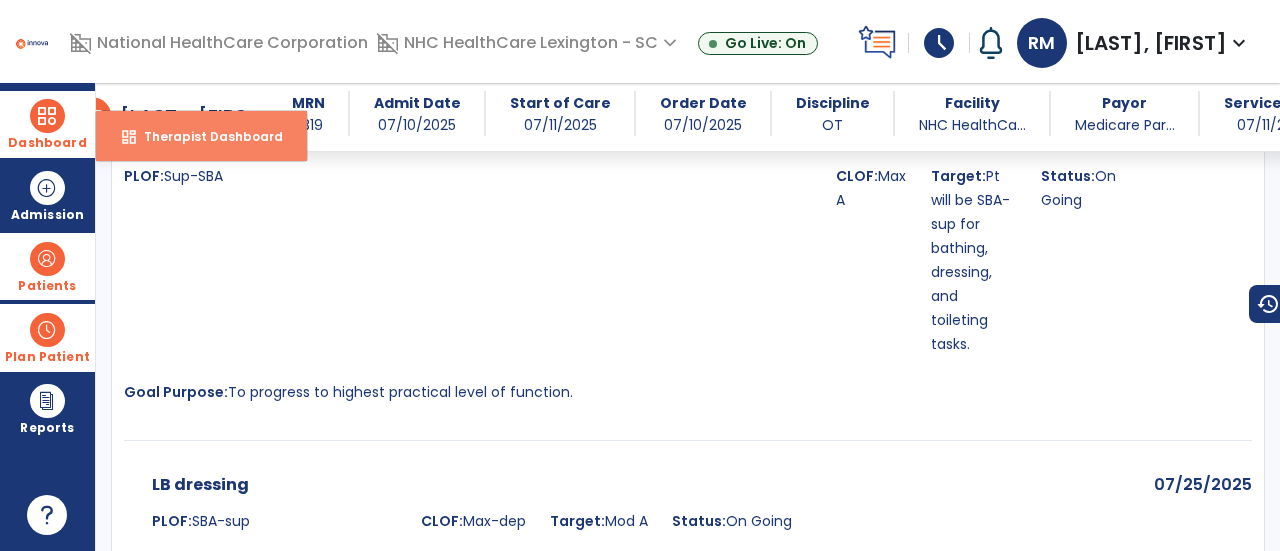click on "dashboard  Therapist Dashboard" at bounding box center [201, 136] 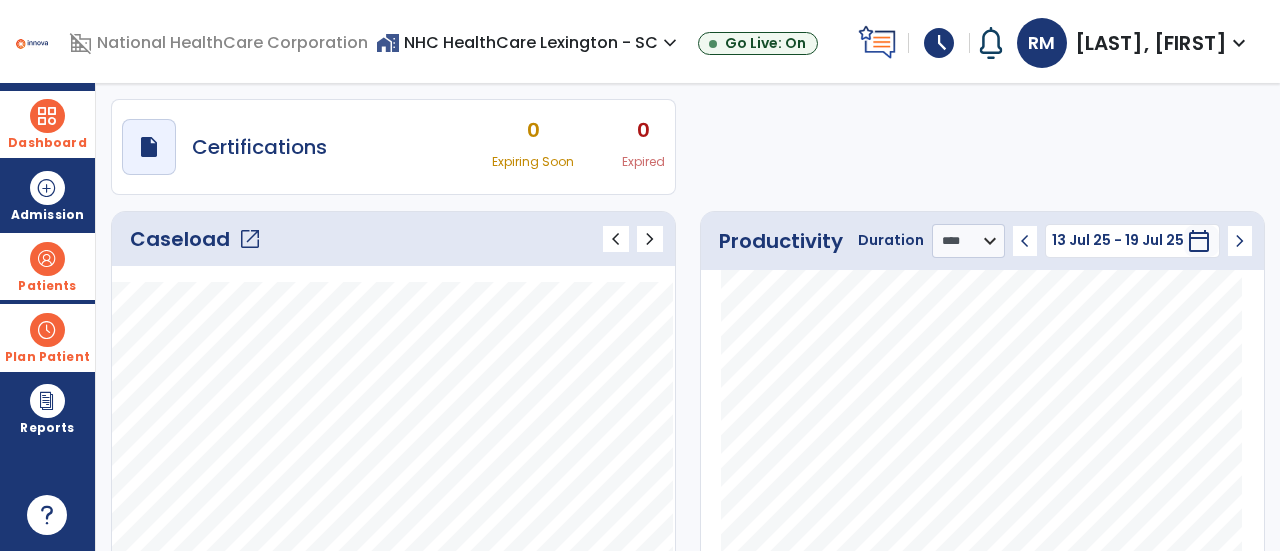 scroll, scrollTop: 151, scrollLeft: 0, axis: vertical 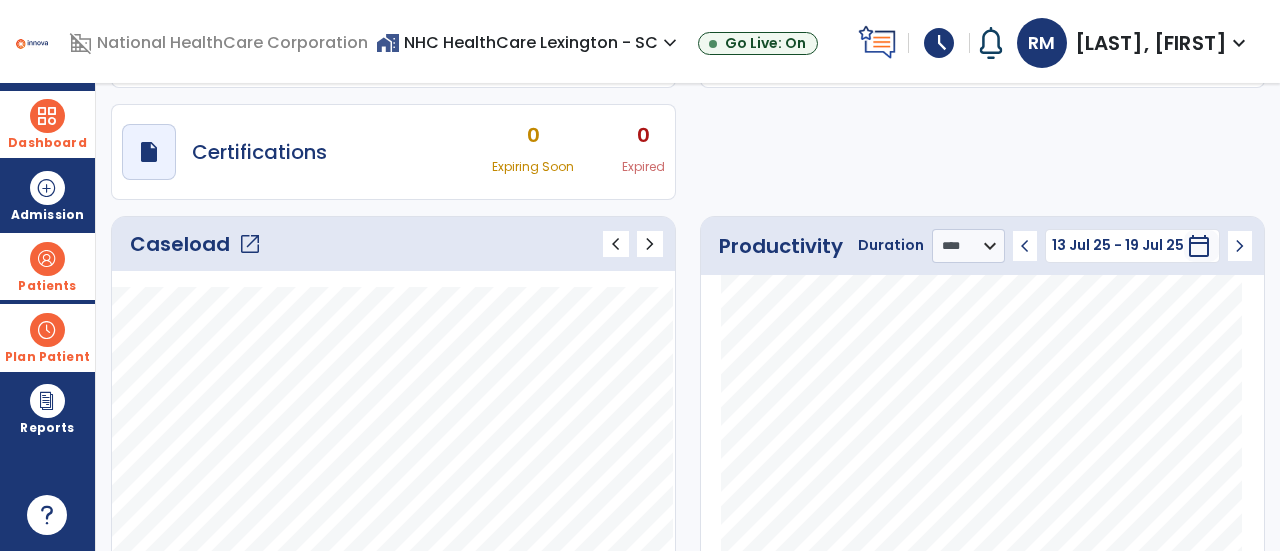 click at bounding box center [47, 259] 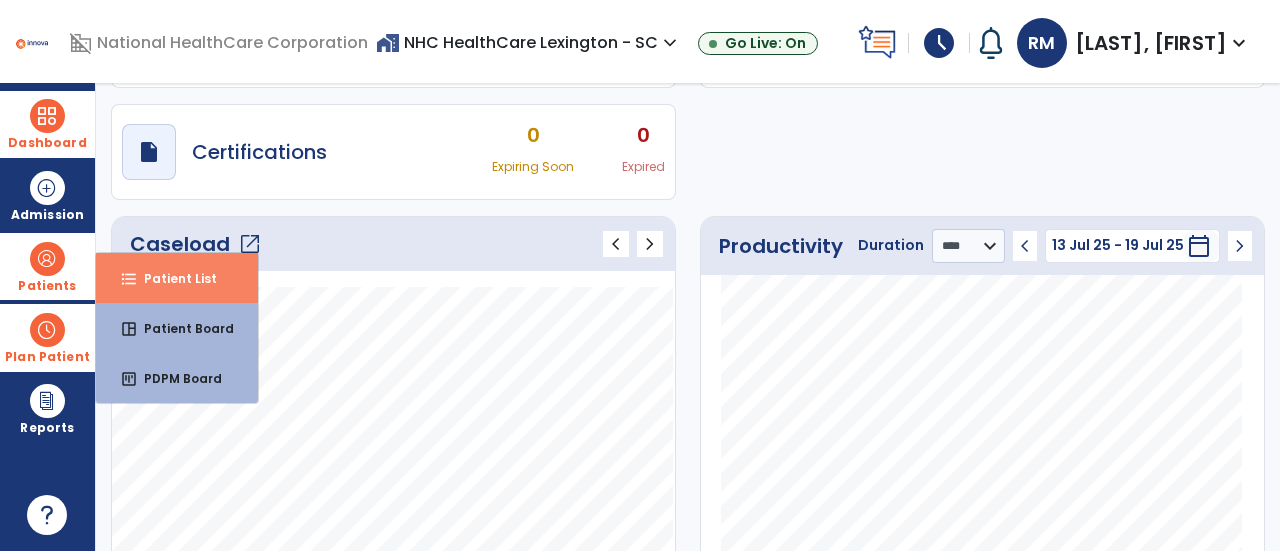 click on "Patient List" at bounding box center [172, 278] 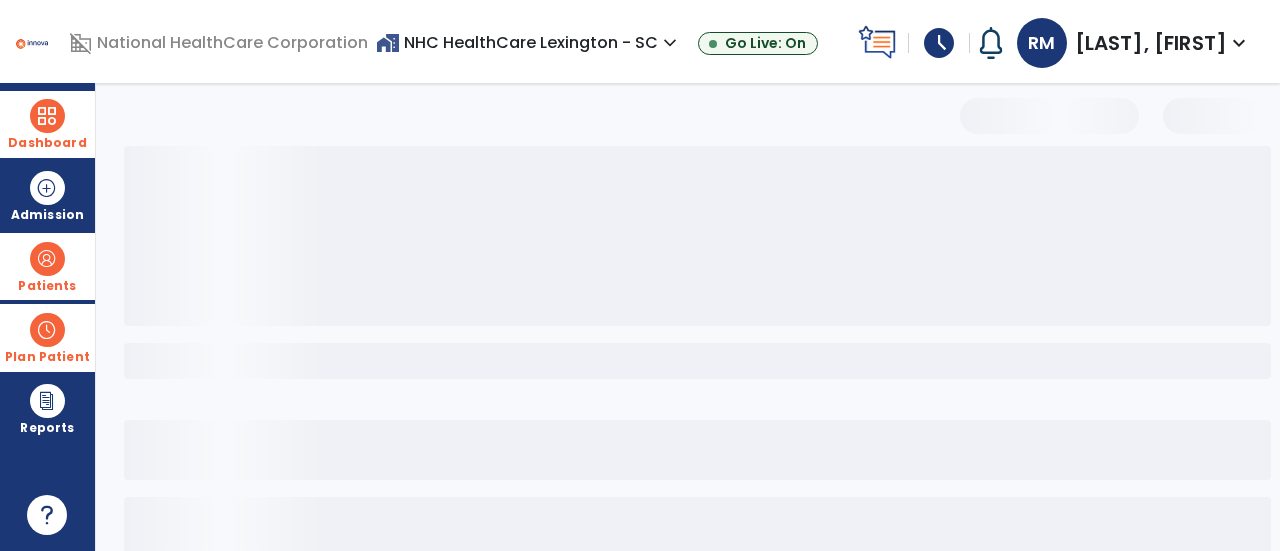 select on "***" 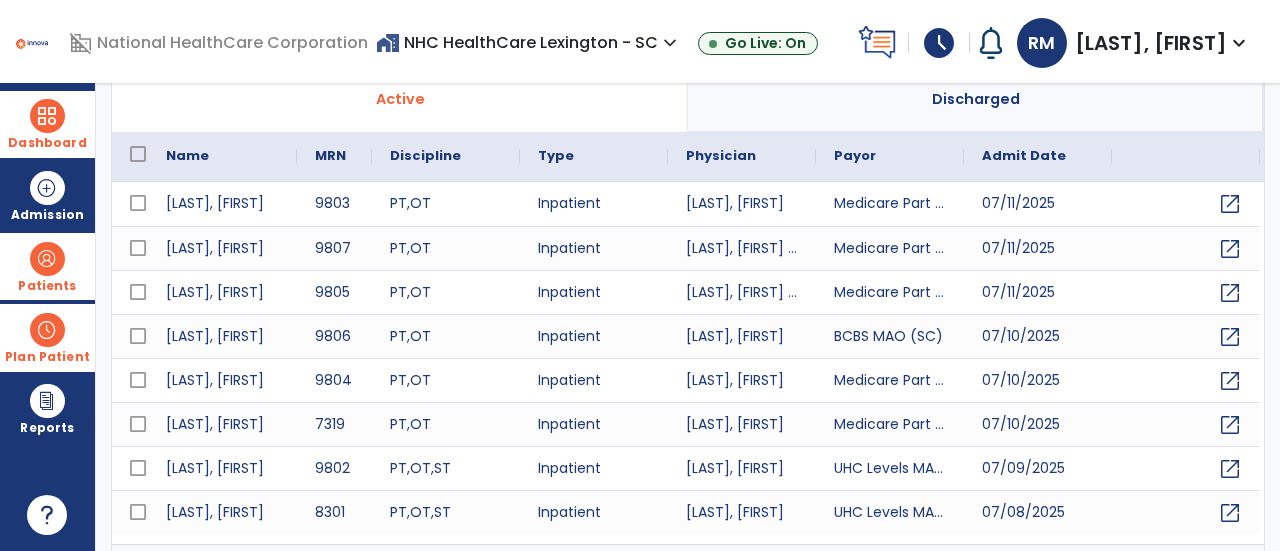 scroll, scrollTop: 190, scrollLeft: 0, axis: vertical 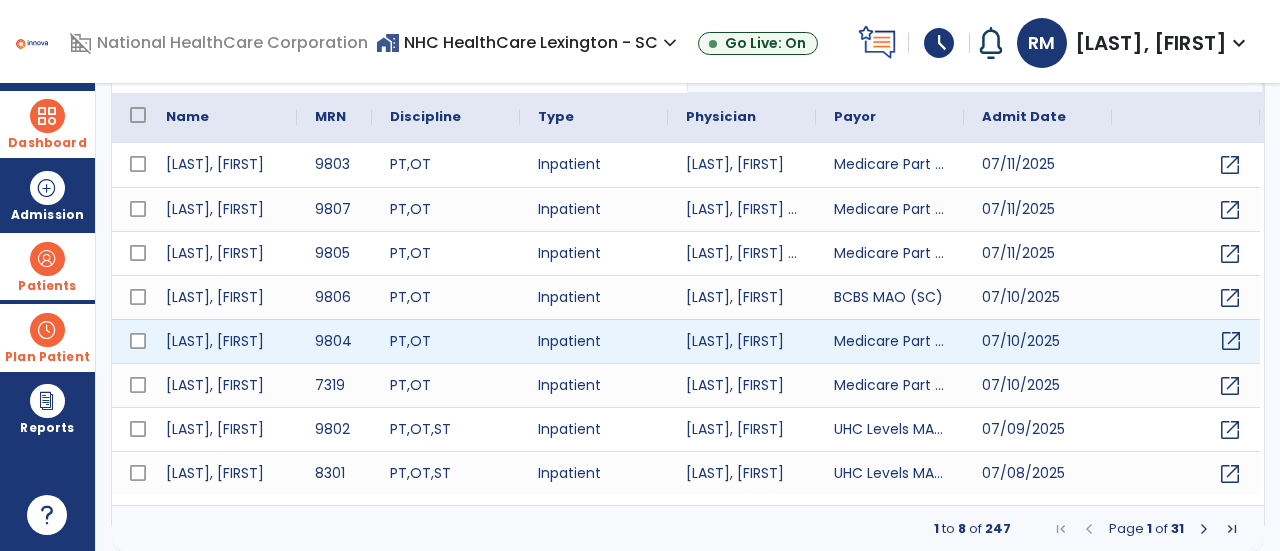 click on "open_in_new" at bounding box center [1231, 341] 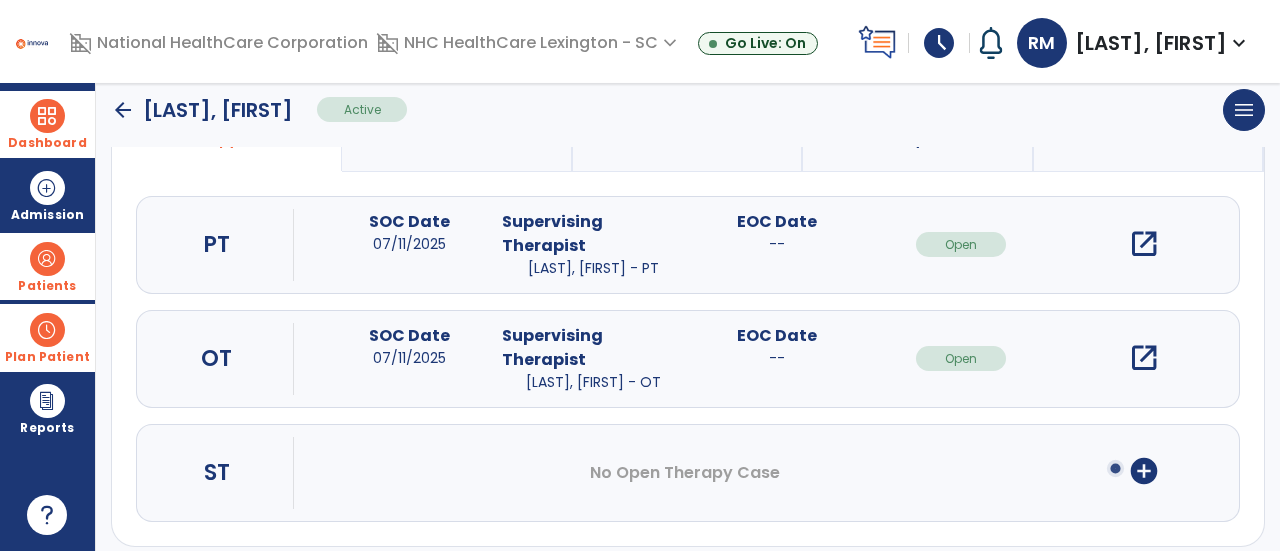 click on "open_in_new" at bounding box center [1144, 358] 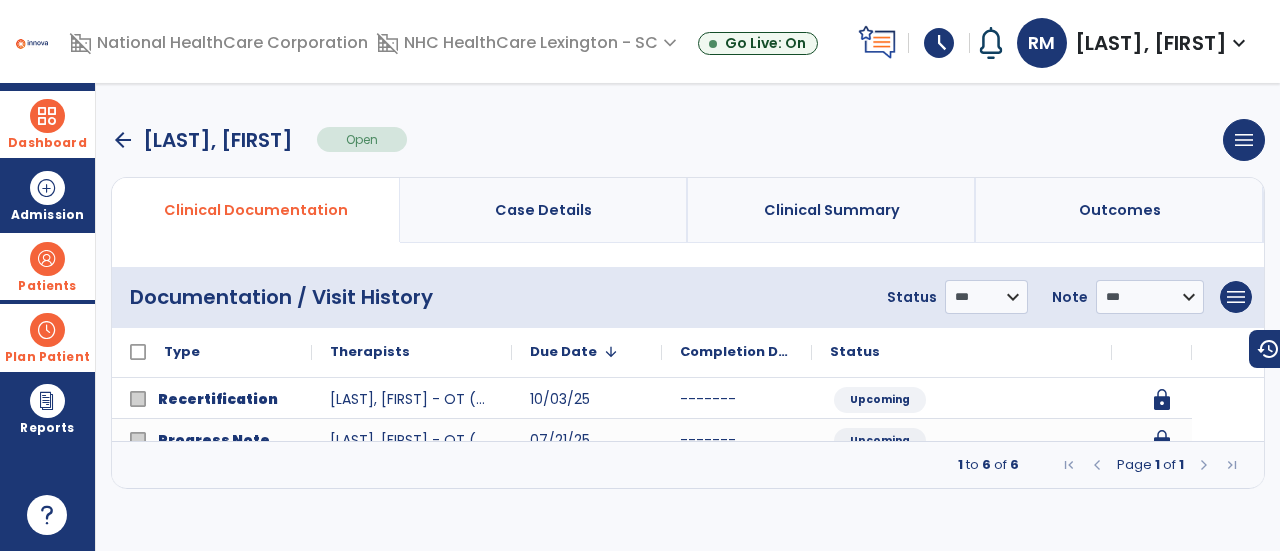scroll, scrollTop: 0, scrollLeft: 0, axis: both 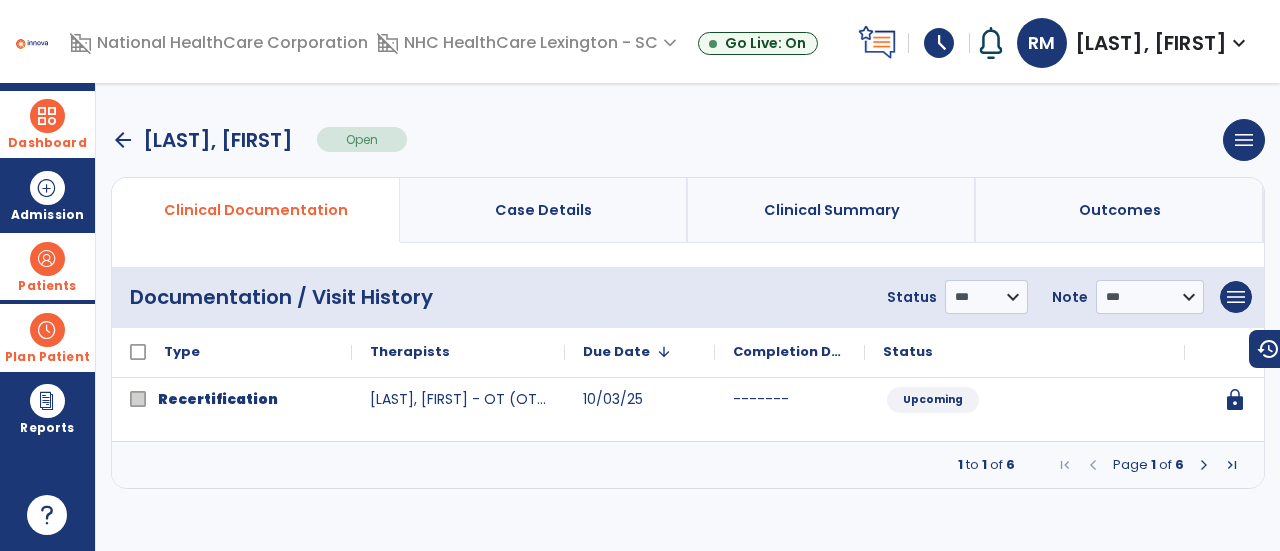 click at bounding box center [1204, 465] 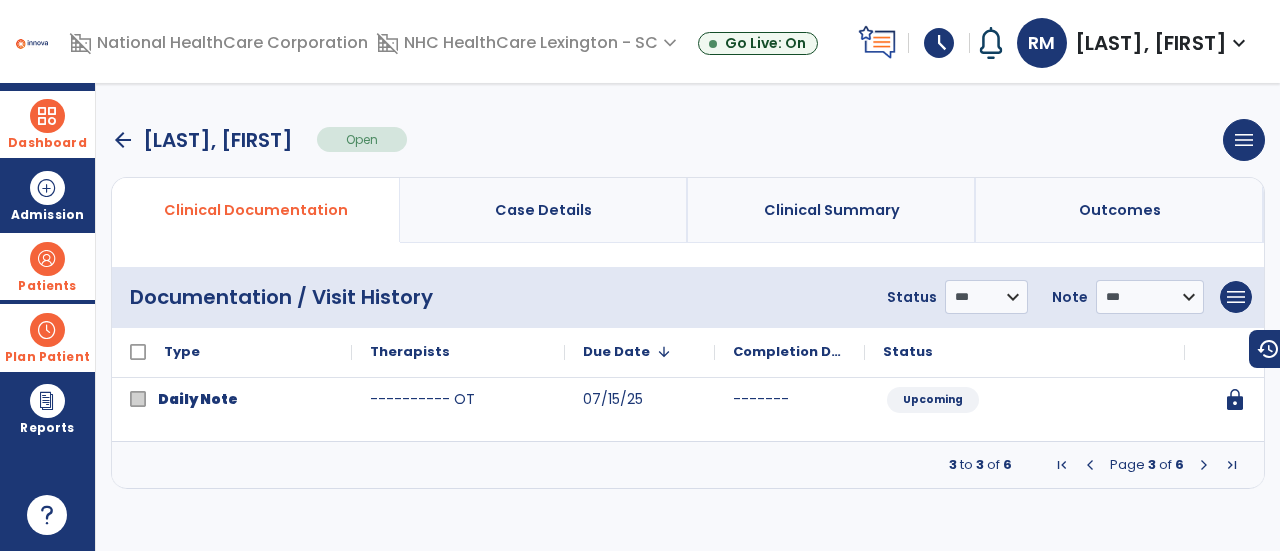 click at bounding box center (1204, 465) 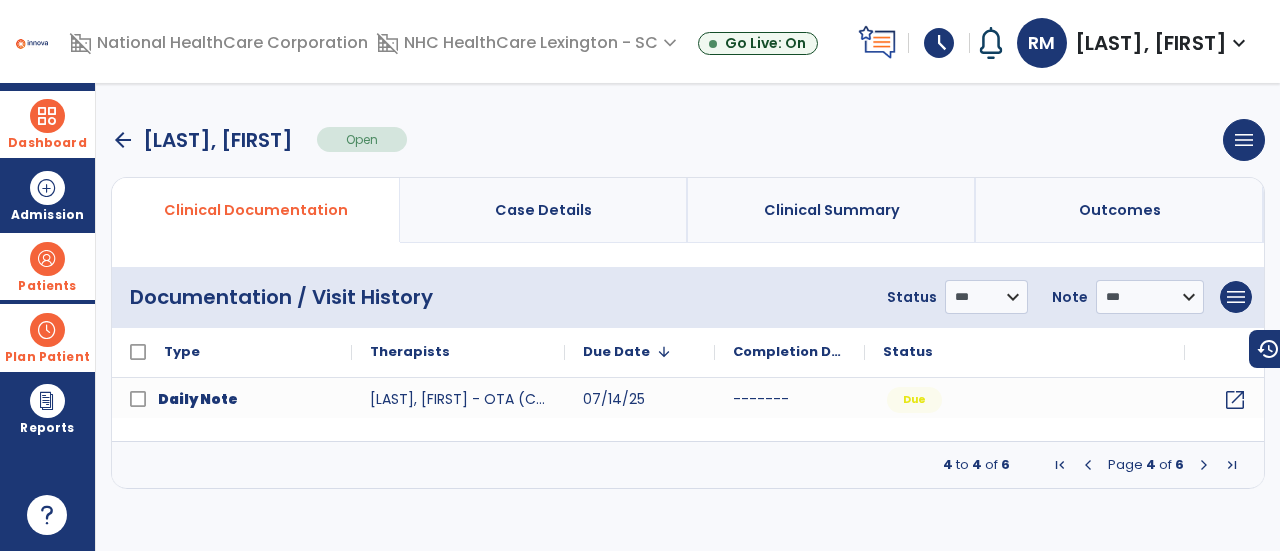 click at bounding box center (1204, 465) 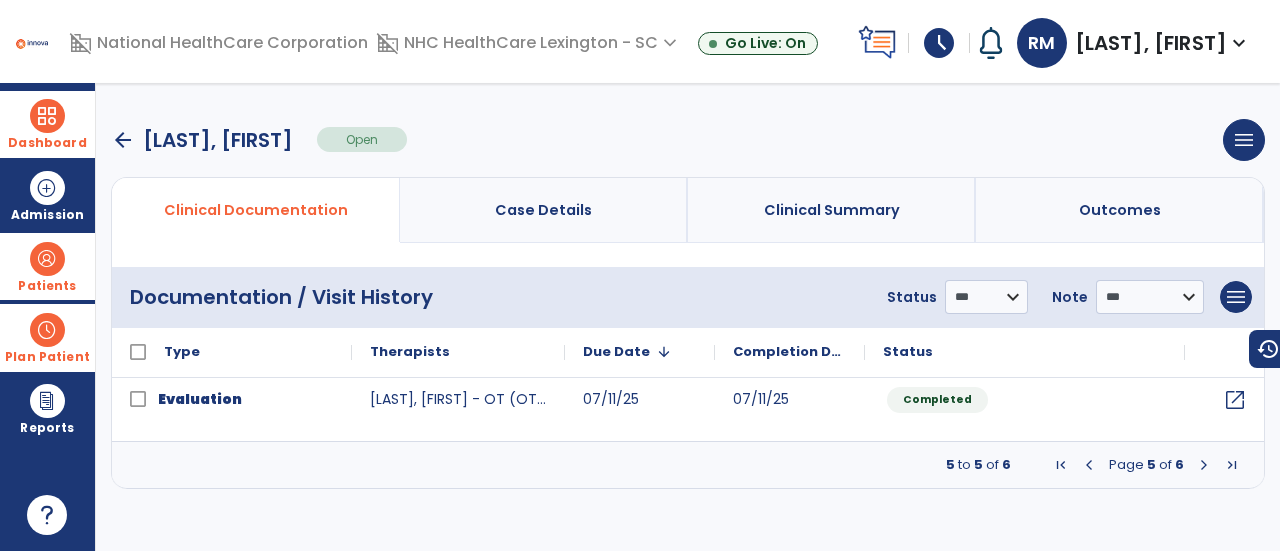 click at bounding box center [1204, 465] 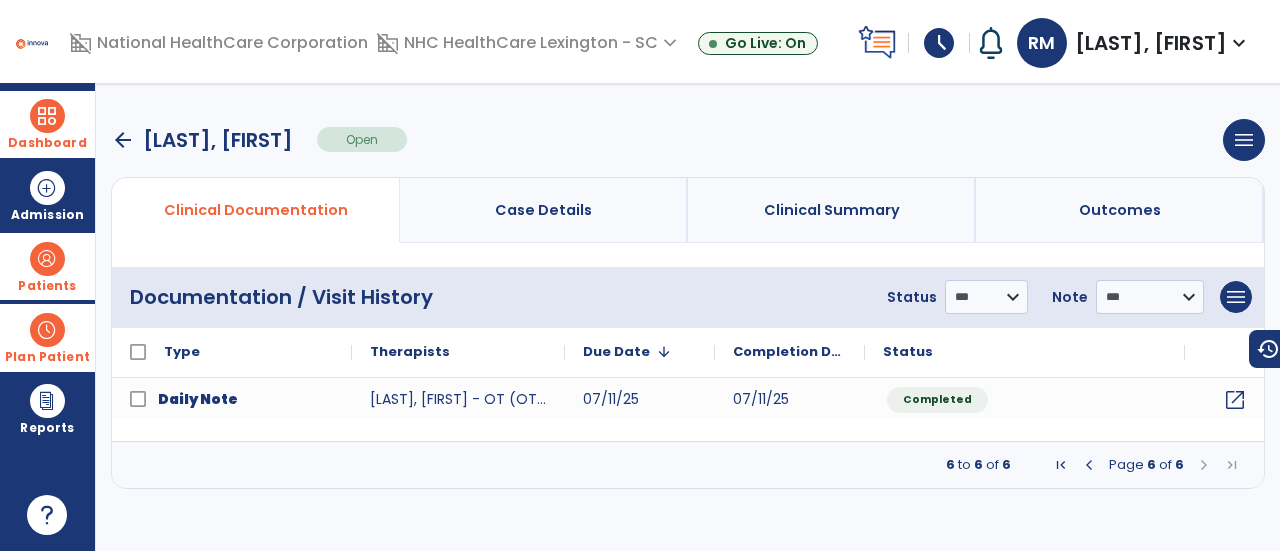 click at bounding box center (1089, 465) 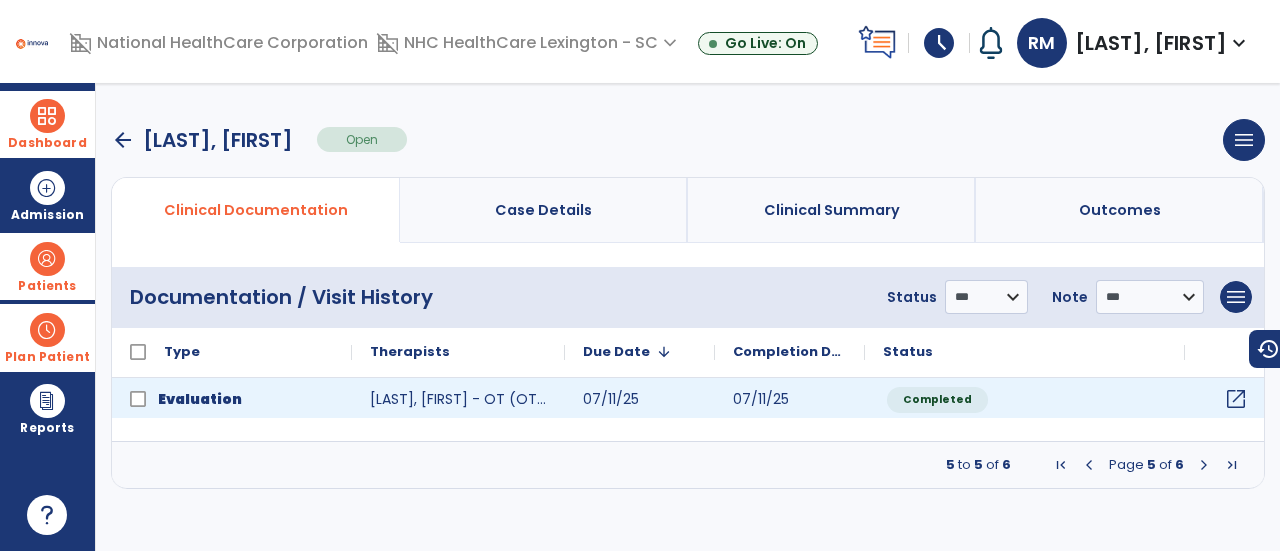 click on "open_in_new" 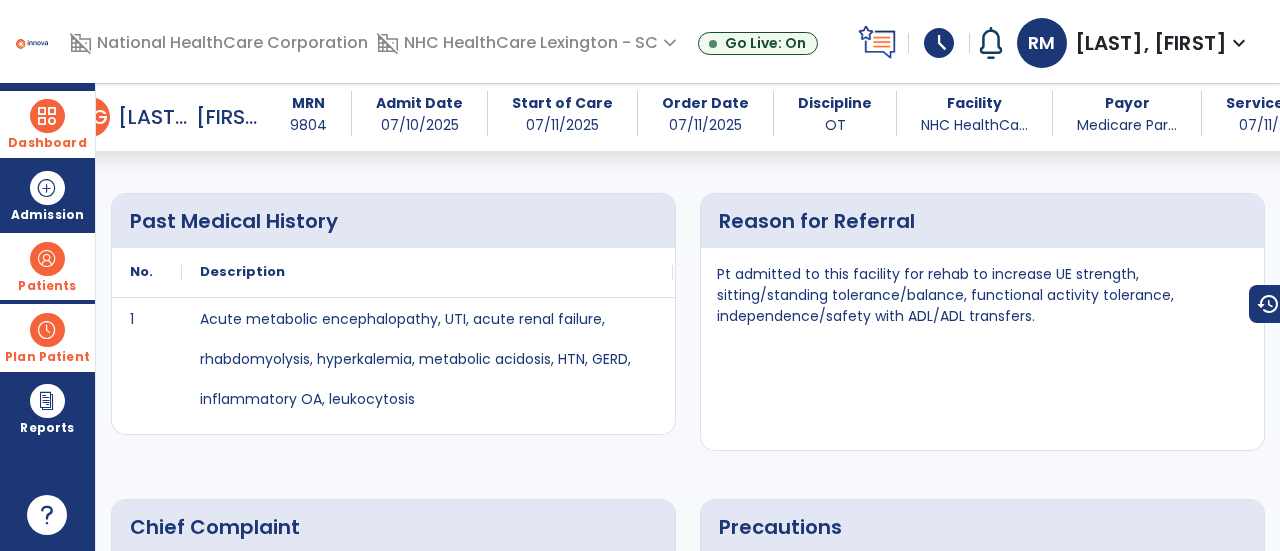 scroll, scrollTop: 525, scrollLeft: 0, axis: vertical 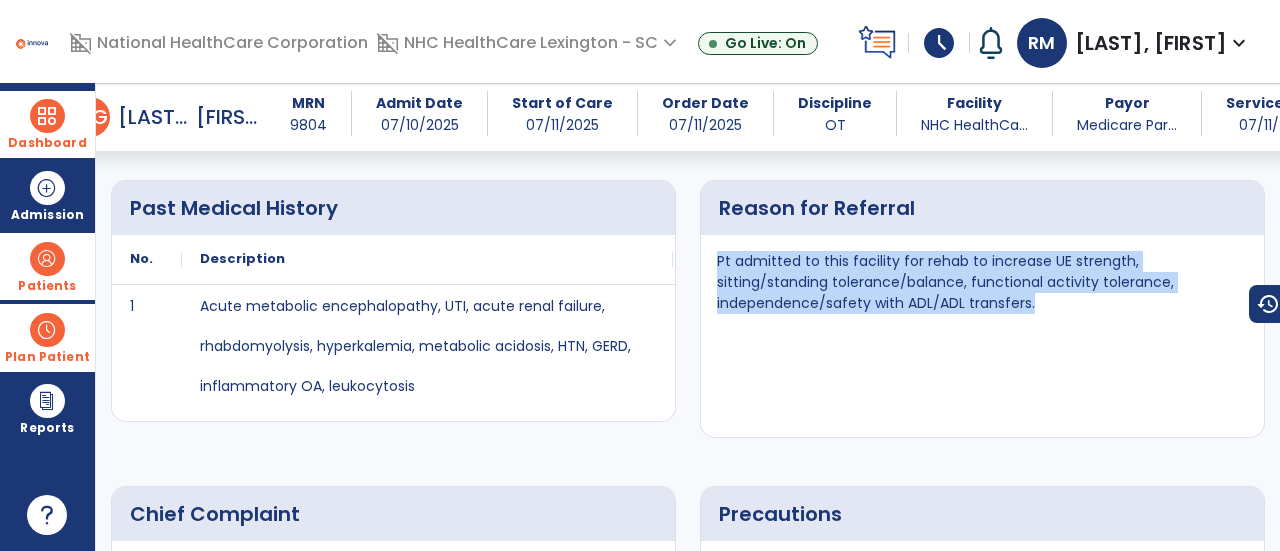drag, startPoint x: 716, startPoint y: 258, endPoint x: 1054, endPoint y: 354, distance: 351.36874 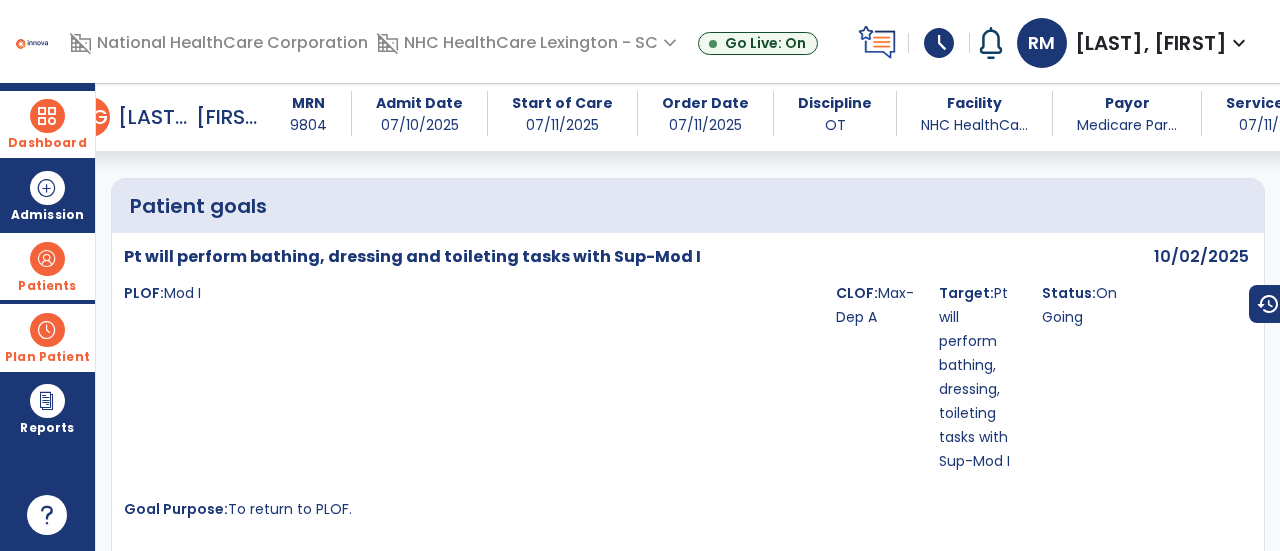 scroll, scrollTop: 4313, scrollLeft: 0, axis: vertical 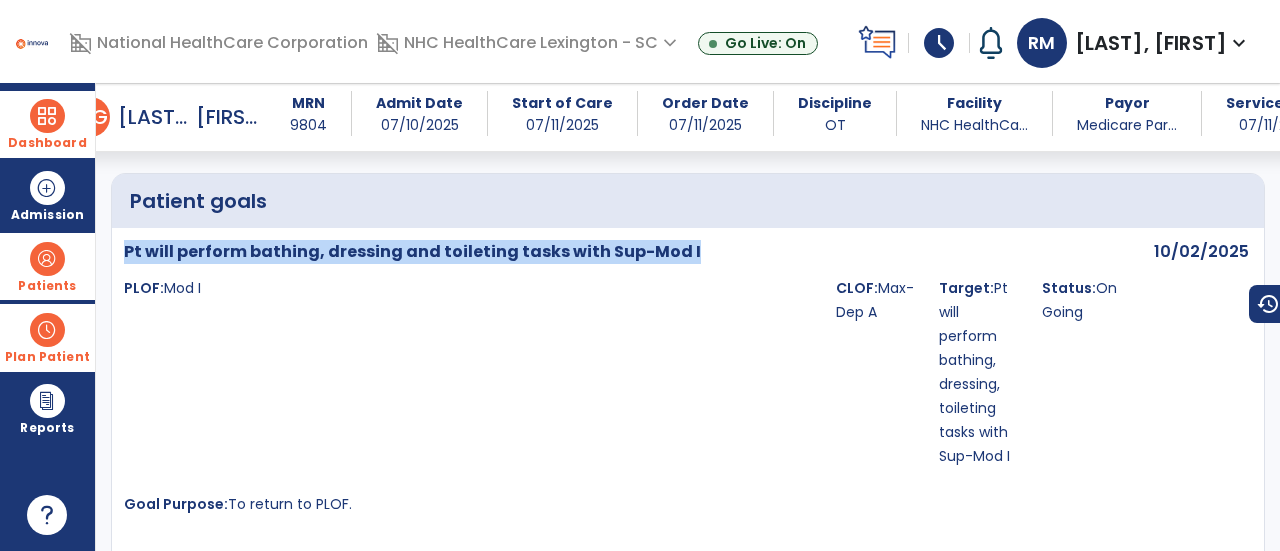 drag, startPoint x: 125, startPoint y: 242, endPoint x: 698, endPoint y: 245, distance: 573.0079 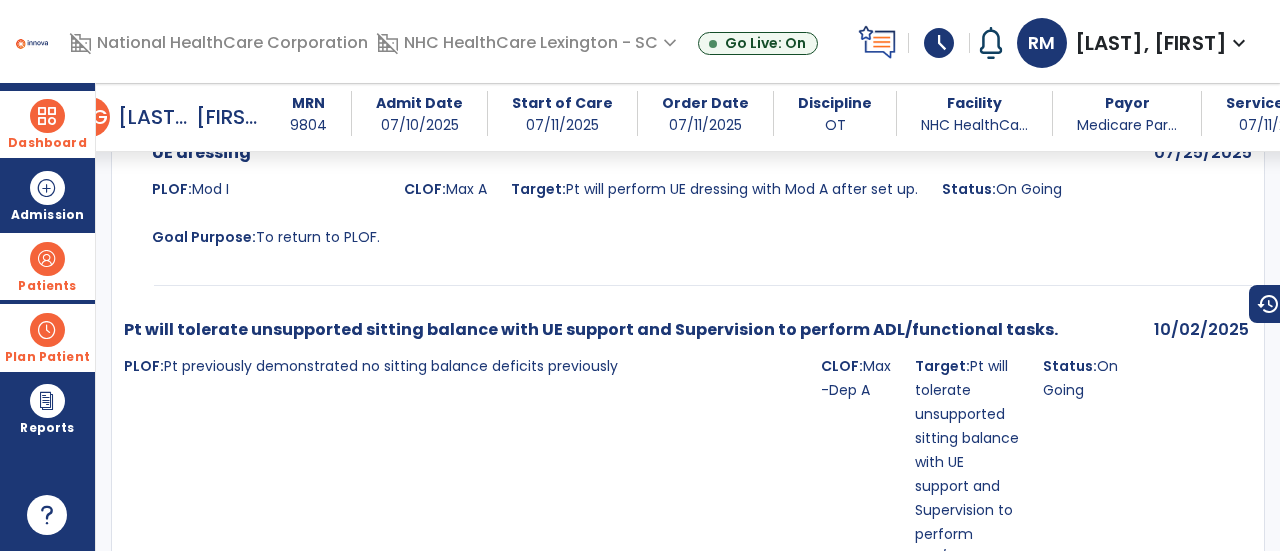 scroll, scrollTop: 5026, scrollLeft: 0, axis: vertical 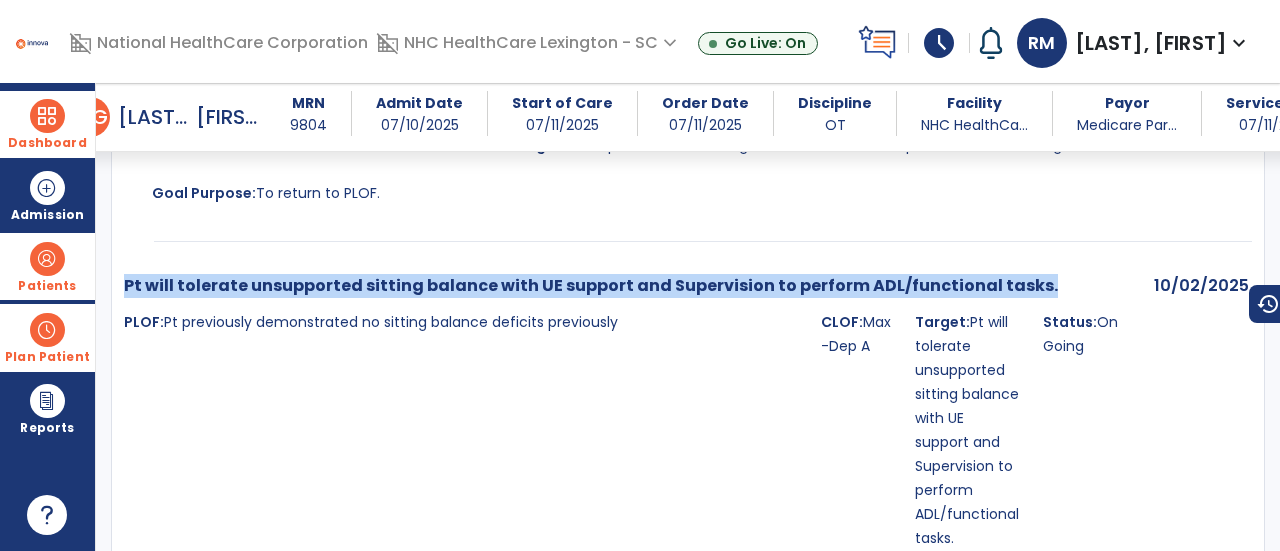drag, startPoint x: 126, startPoint y: 219, endPoint x: 1034, endPoint y: 229, distance: 908.05505 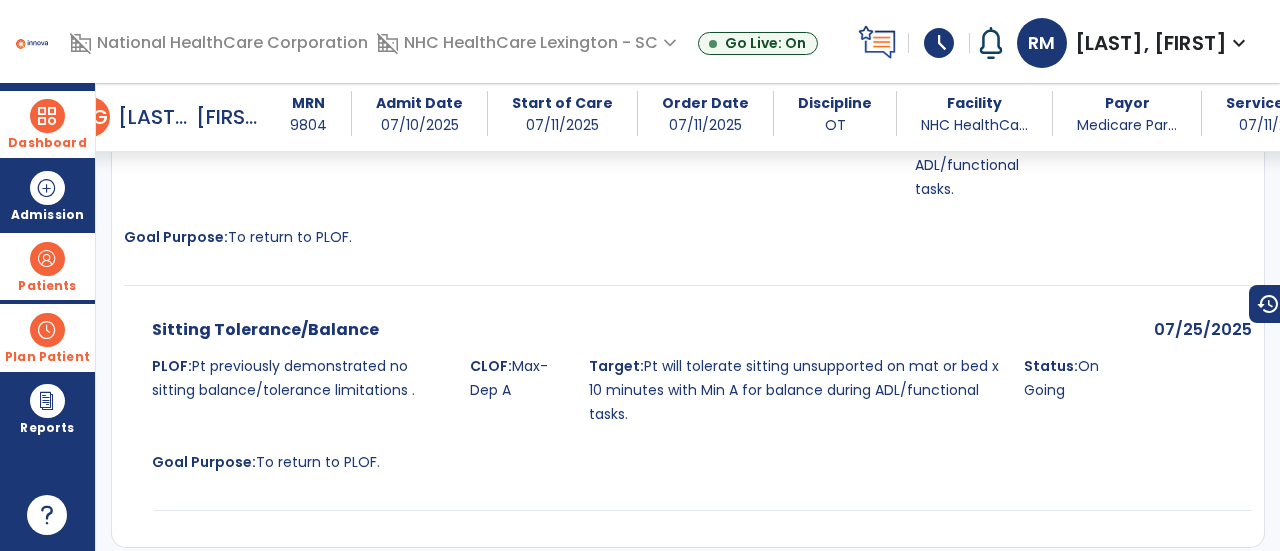 scroll, scrollTop: 5366, scrollLeft: 0, axis: vertical 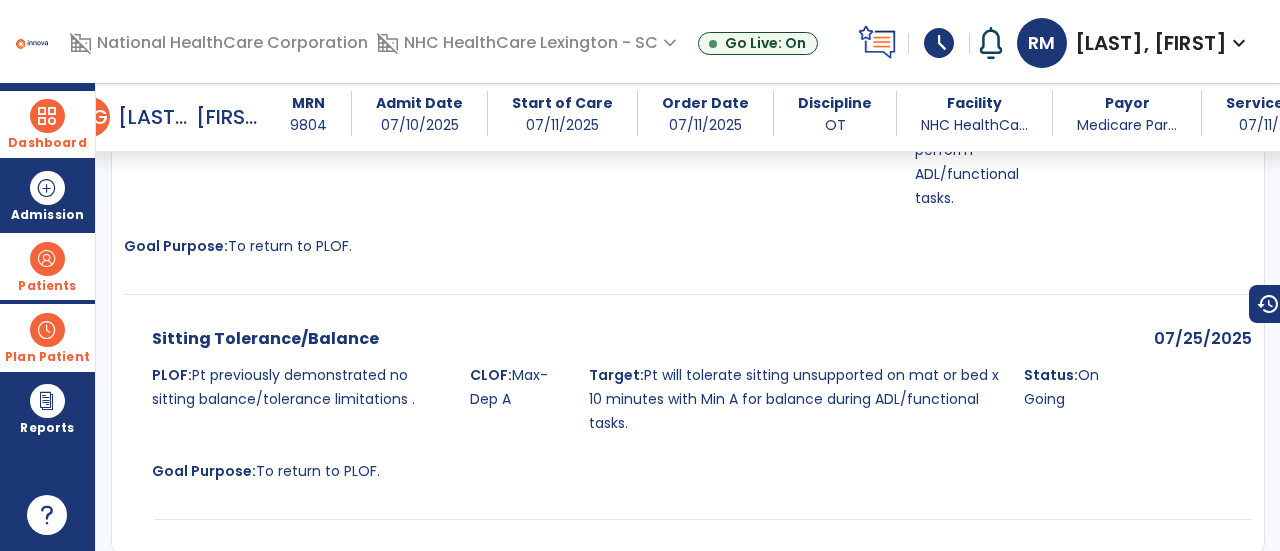 click at bounding box center (47, 116) 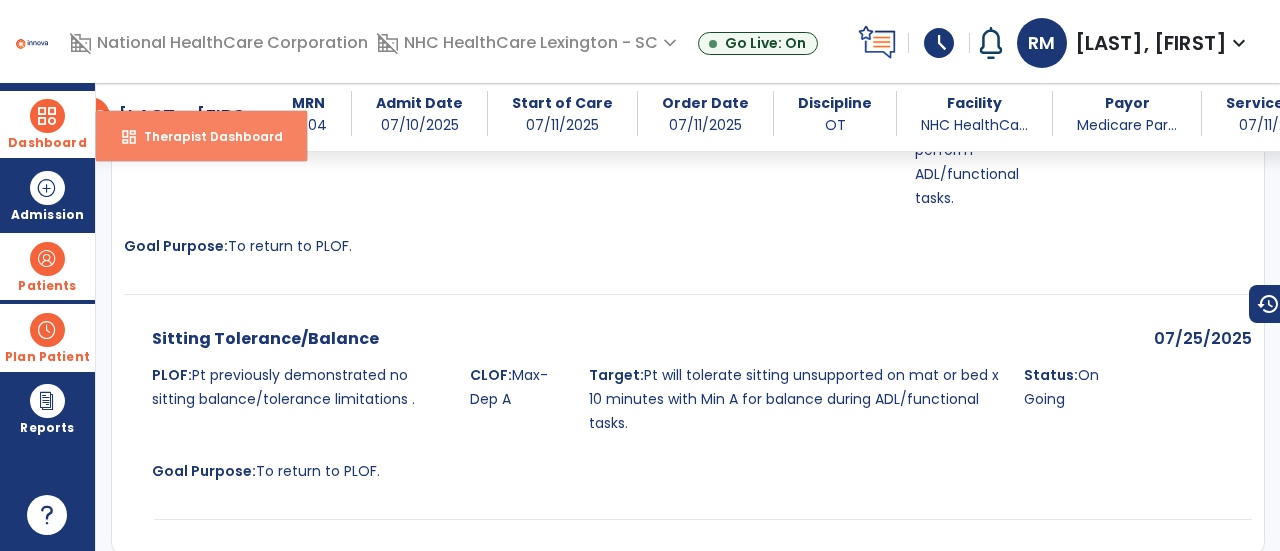 click on "Therapist Dashboard" at bounding box center [205, 136] 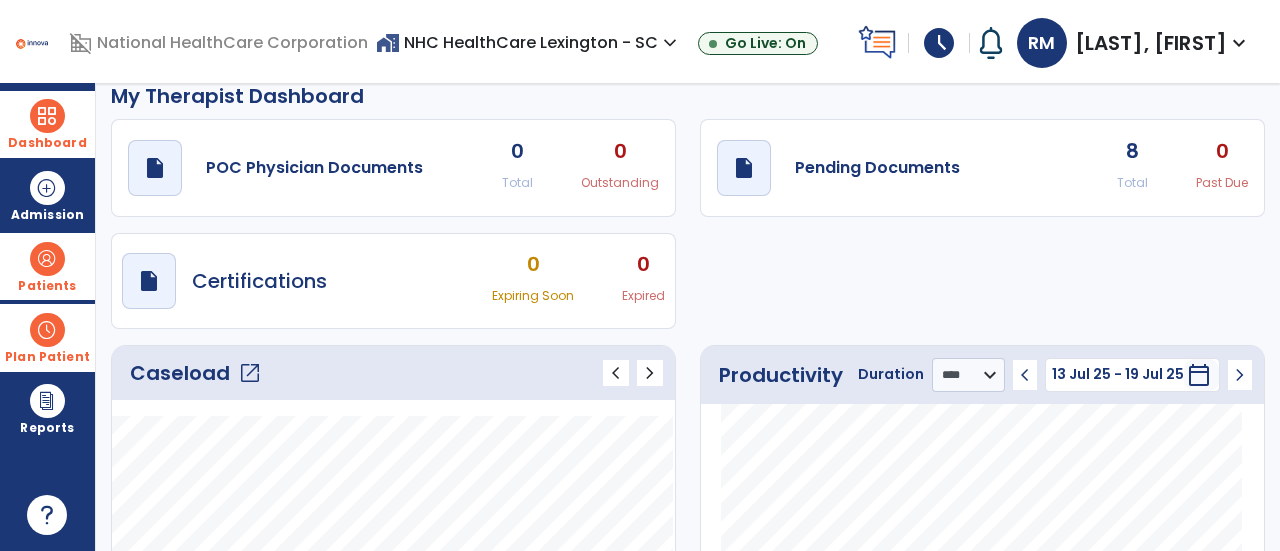 scroll, scrollTop: 19, scrollLeft: 0, axis: vertical 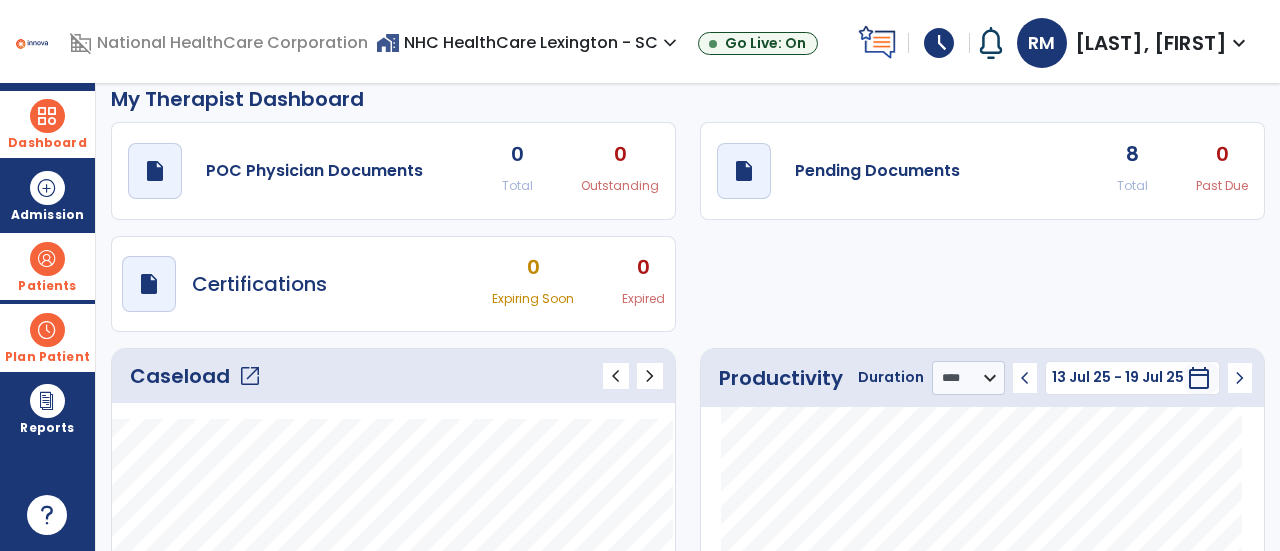 click at bounding box center (47, 259) 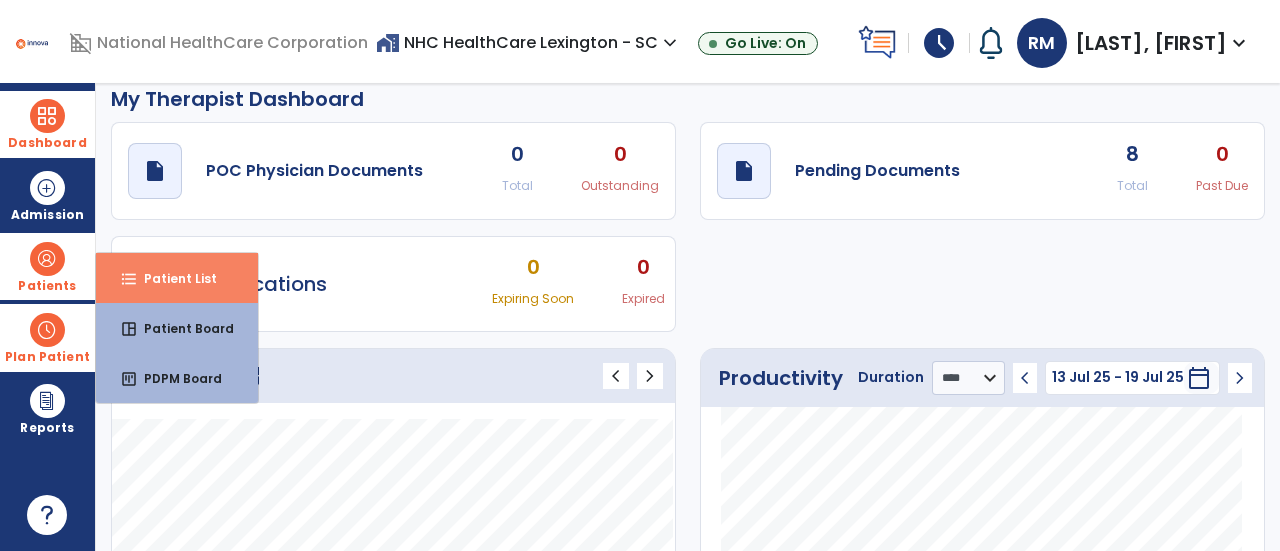 click on "format_list_bulleted  Patient List" at bounding box center (177, 278) 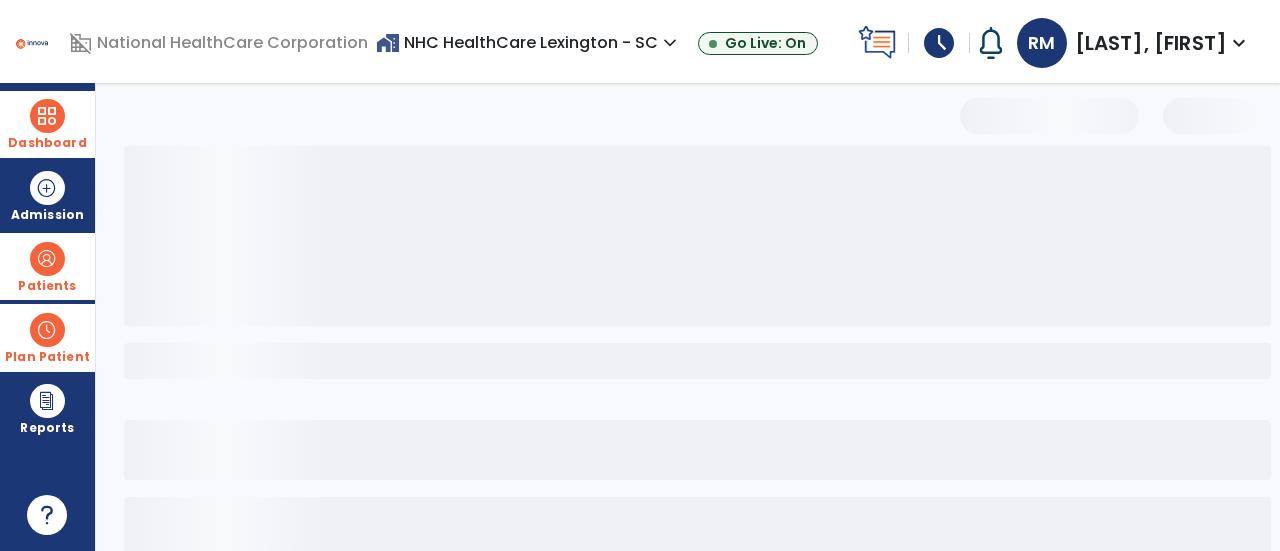 select on "***" 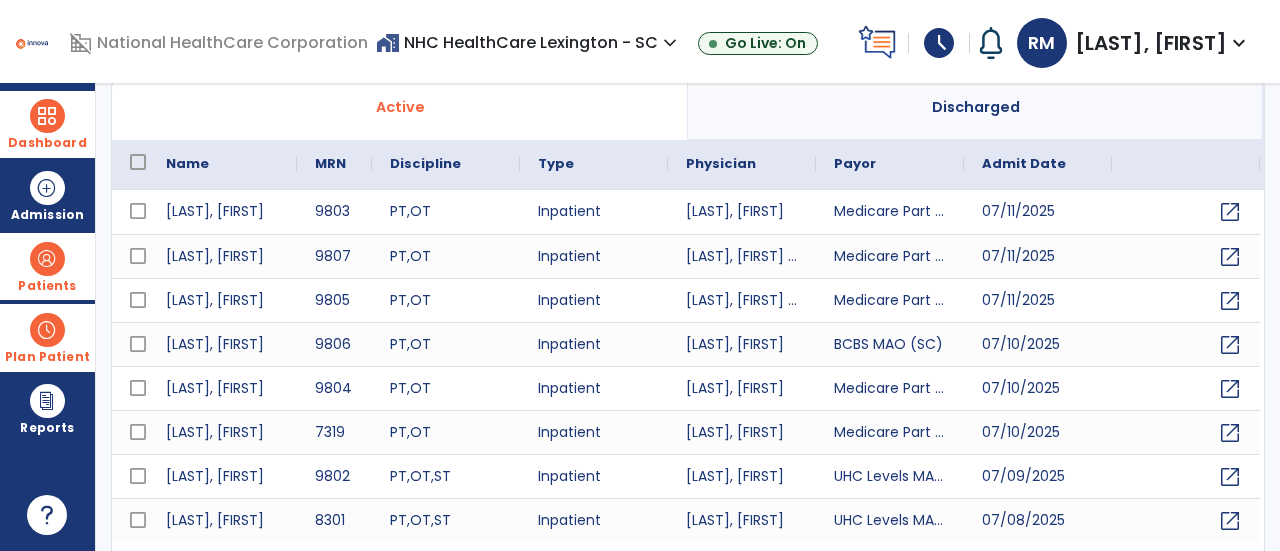 scroll, scrollTop: 190, scrollLeft: 0, axis: vertical 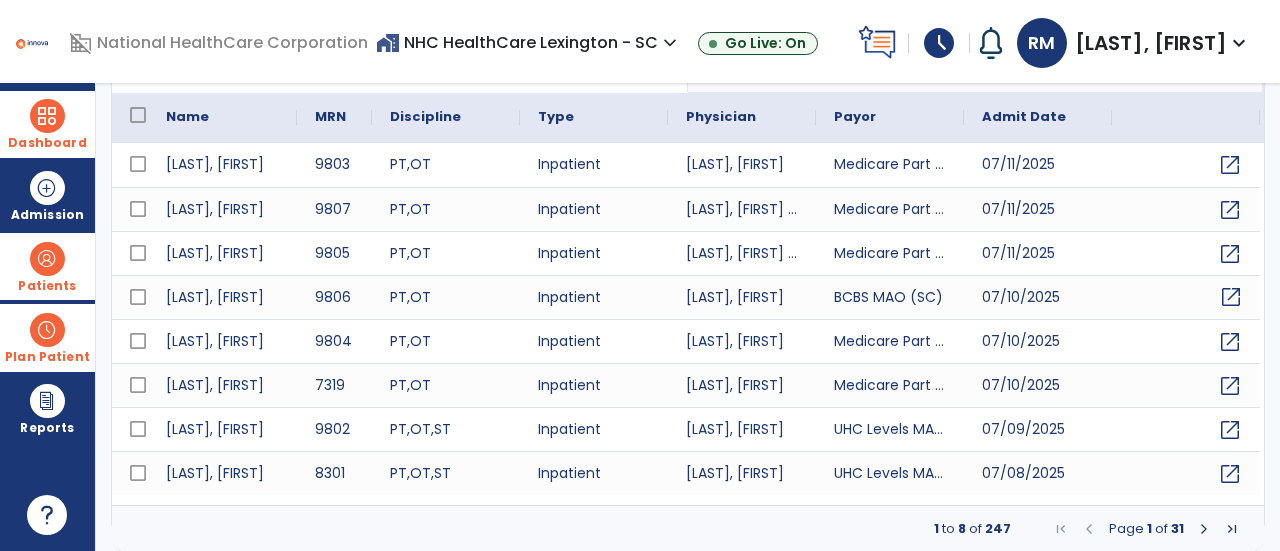 click on "open_in_new" at bounding box center (1231, 297) 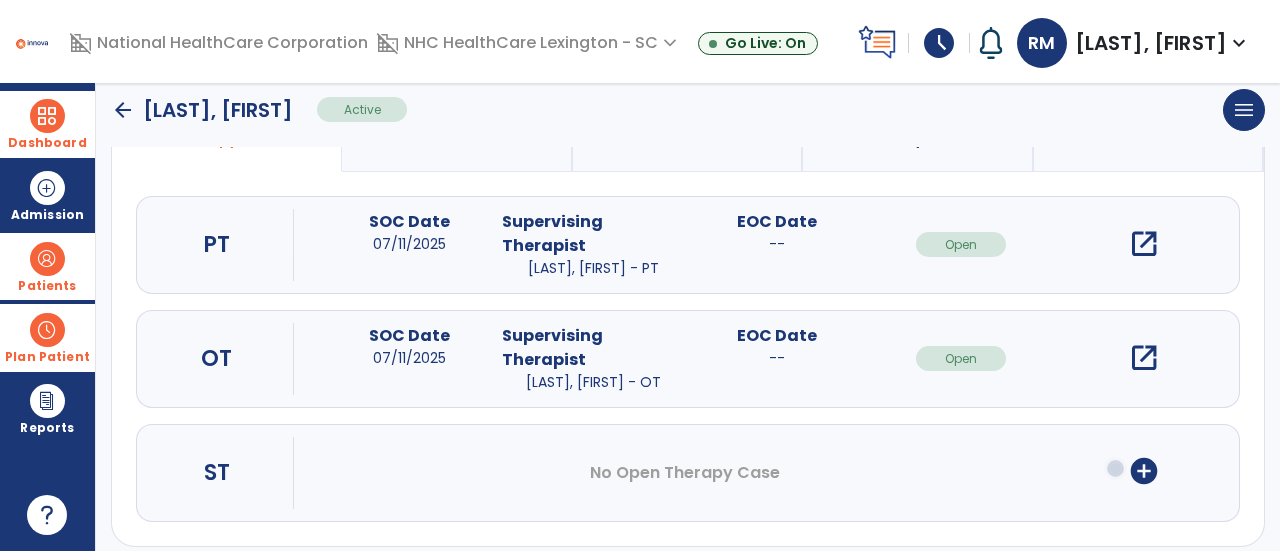 click on "open_in_new" at bounding box center (1144, 358) 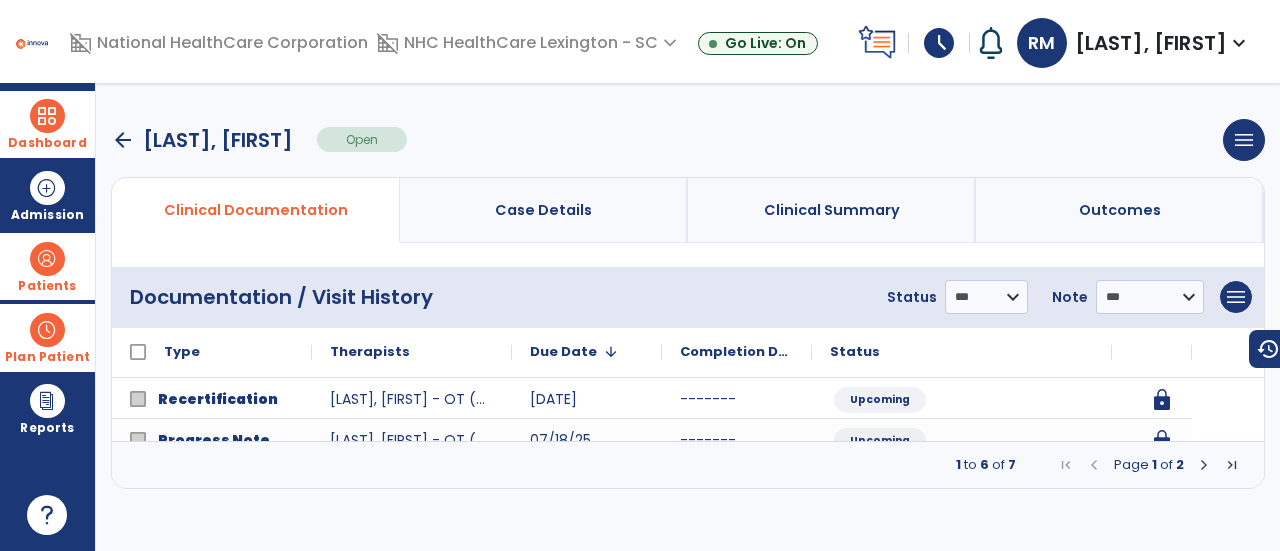 scroll, scrollTop: 0, scrollLeft: 0, axis: both 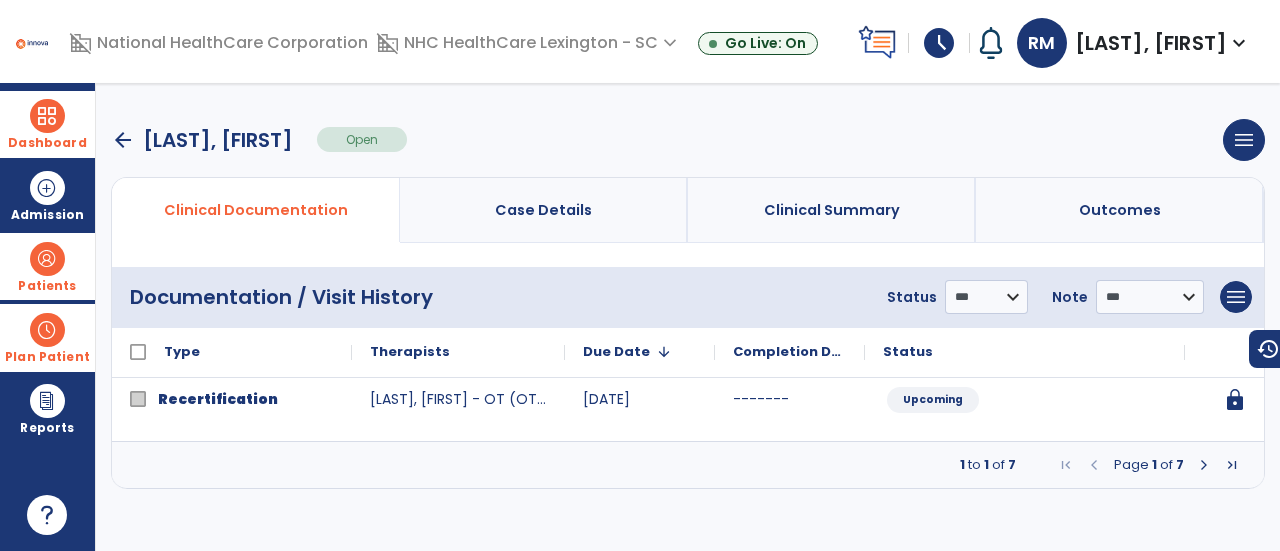 click at bounding box center (1204, 465) 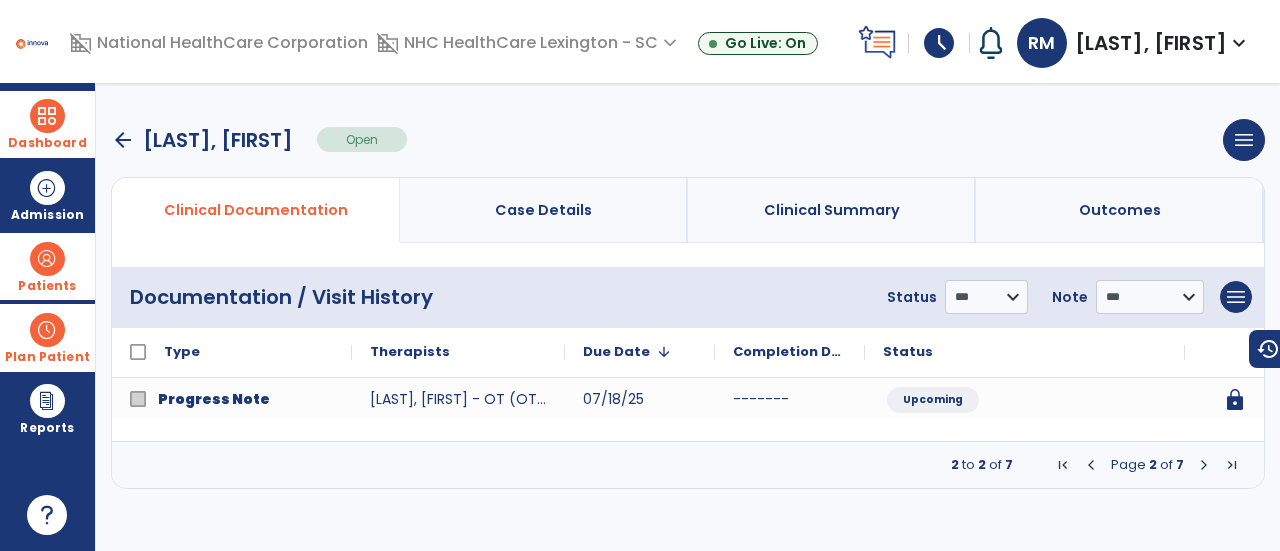 click at bounding box center [1204, 465] 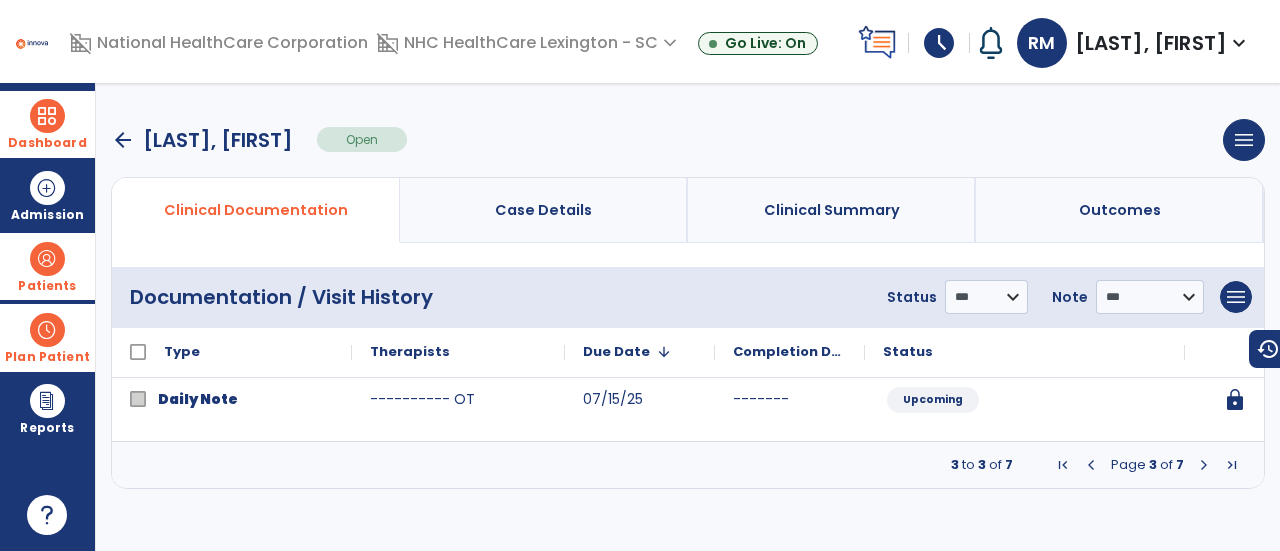 click at bounding box center (1204, 465) 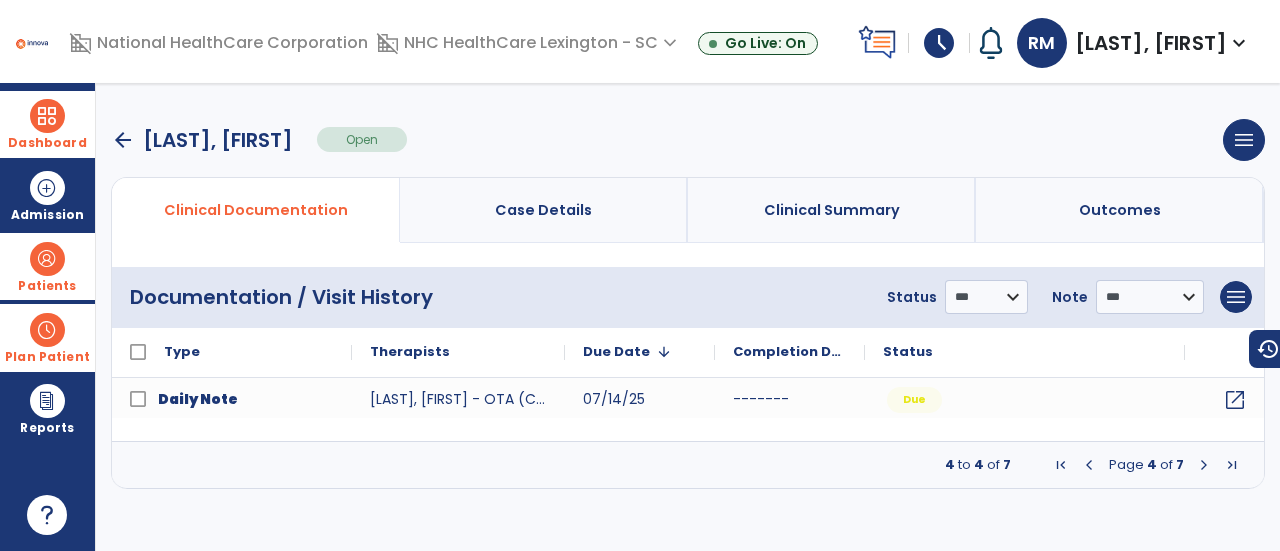 click at bounding box center [1204, 465] 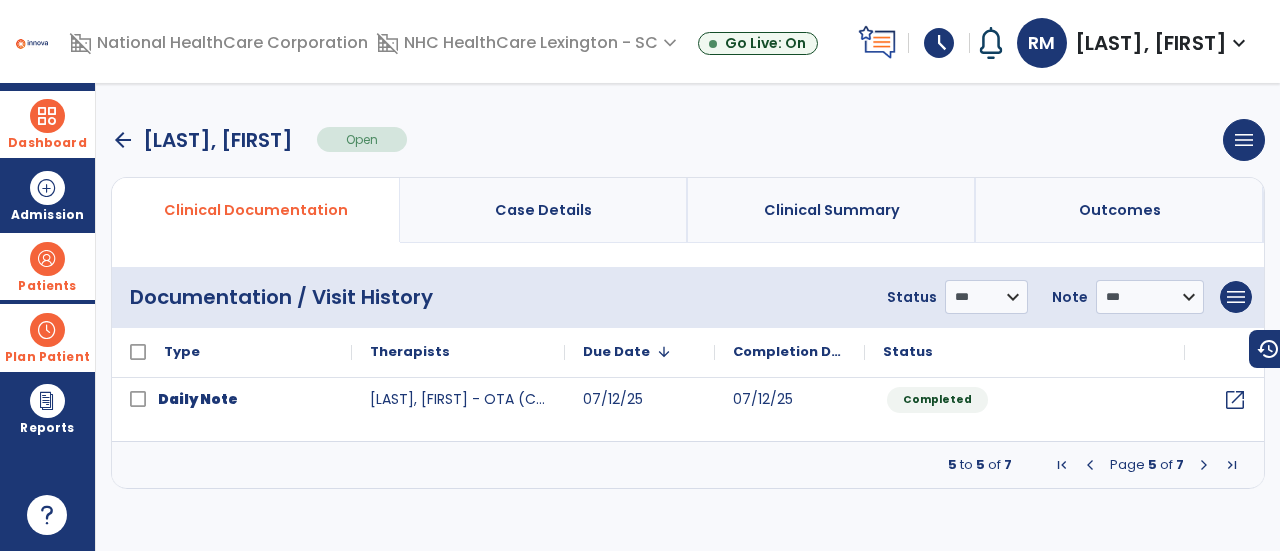 click at bounding box center (1204, 465) 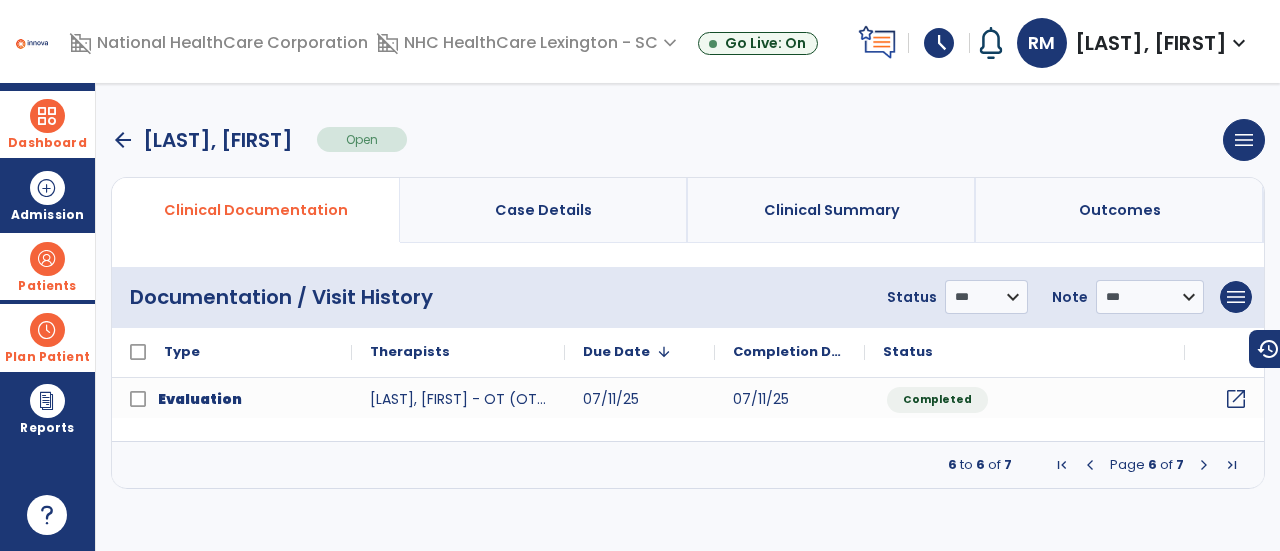 click on "open_in_new" 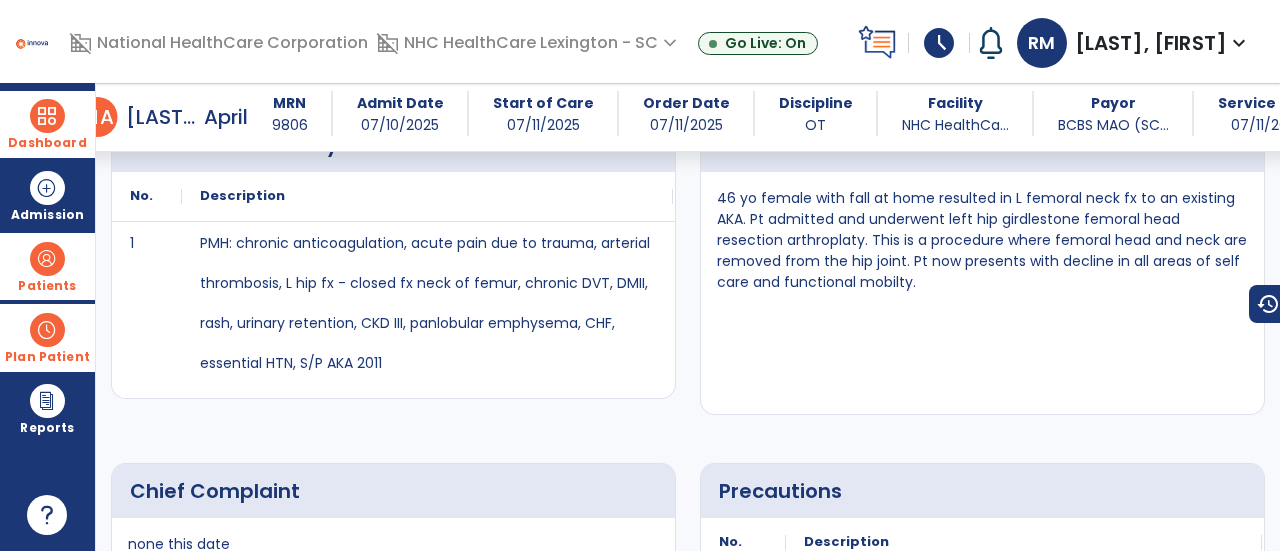 scroll, scrollTop: 1000, scrollLeft: 0, axis: vertical 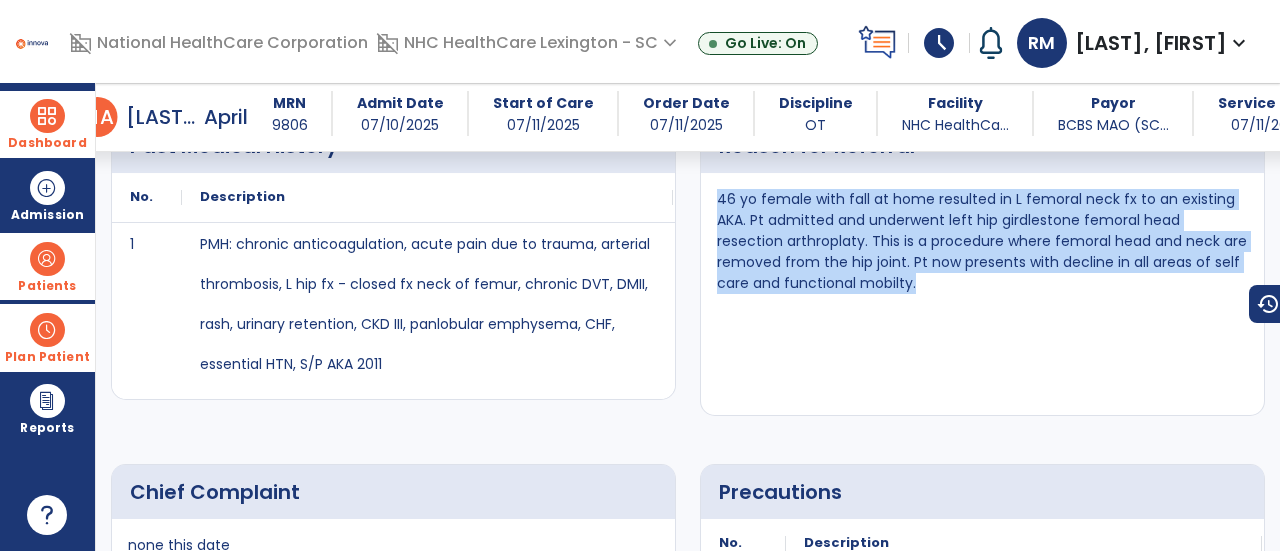 drag, startPoint x: 716, startPoint y: 197, endPoint x: 1056, endPoint y: 349, distance: 372.42987 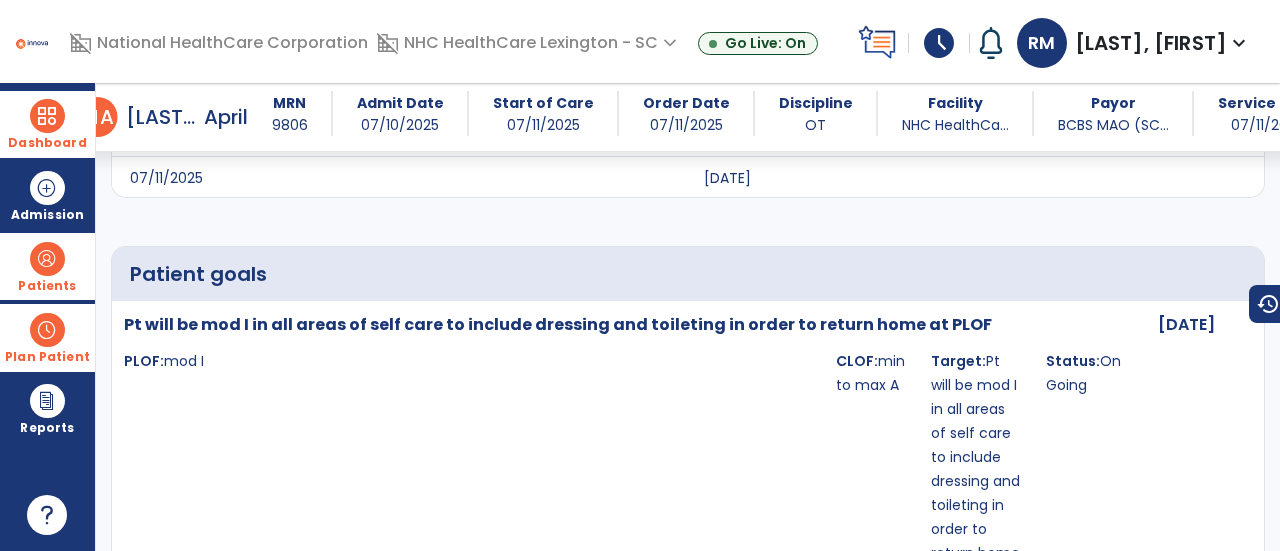 scroll, scrollTop: 3965, scrollLeft: 0, axis: vertical 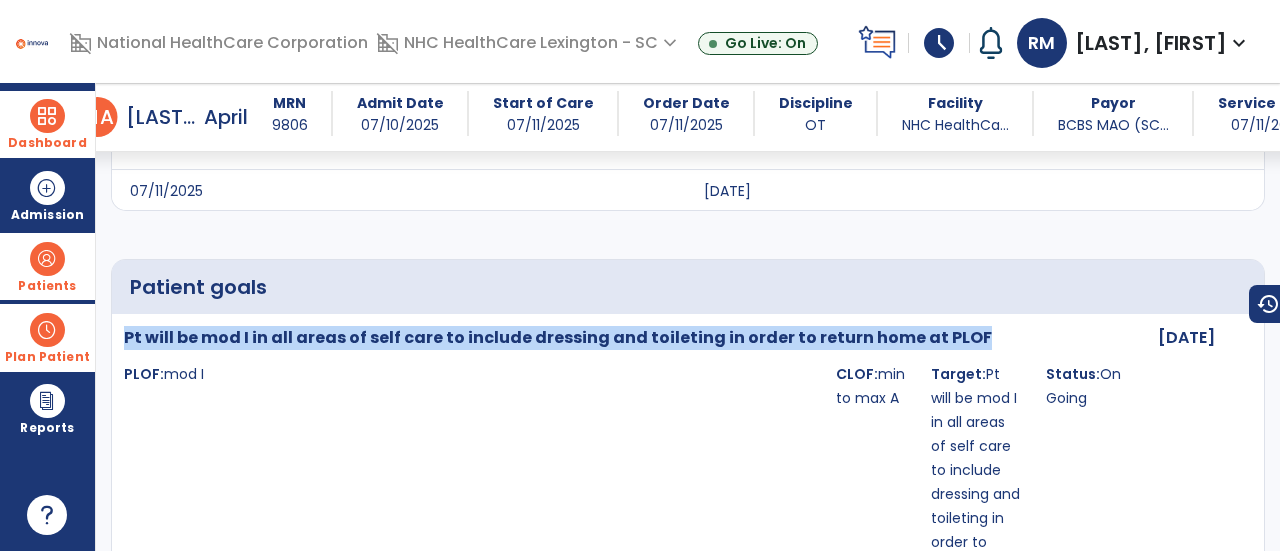 drag, startPoint x: 126, startPoint y: 328, endPoint x: 954, endPoint y: 319, distance: 828.0489 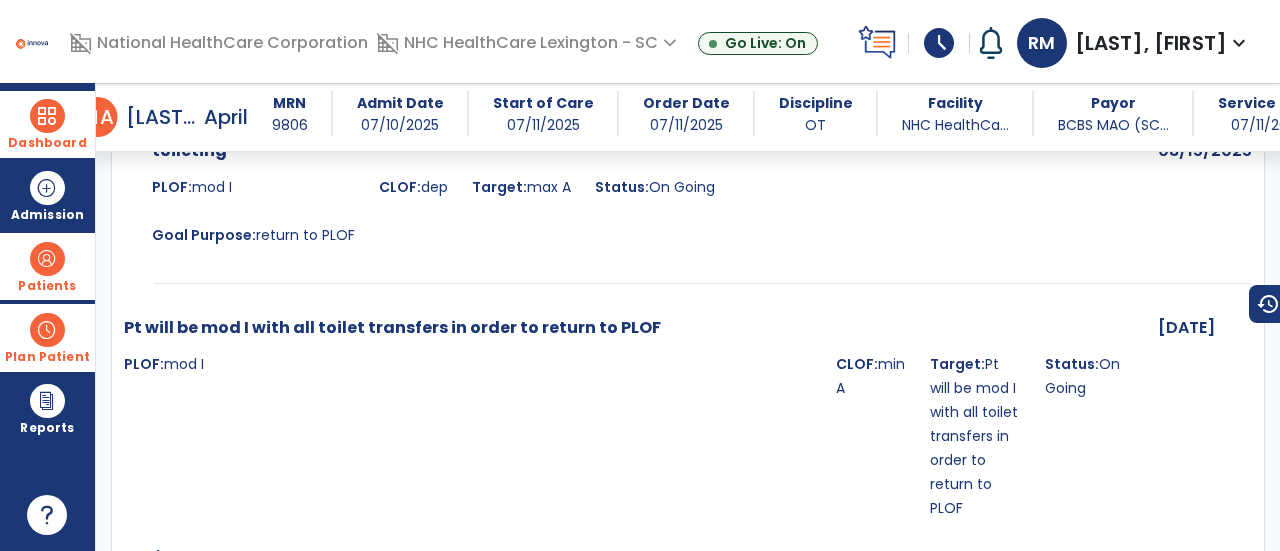 scroll, scrollTop: 4945, scrollLeft: 0, axis: vertical 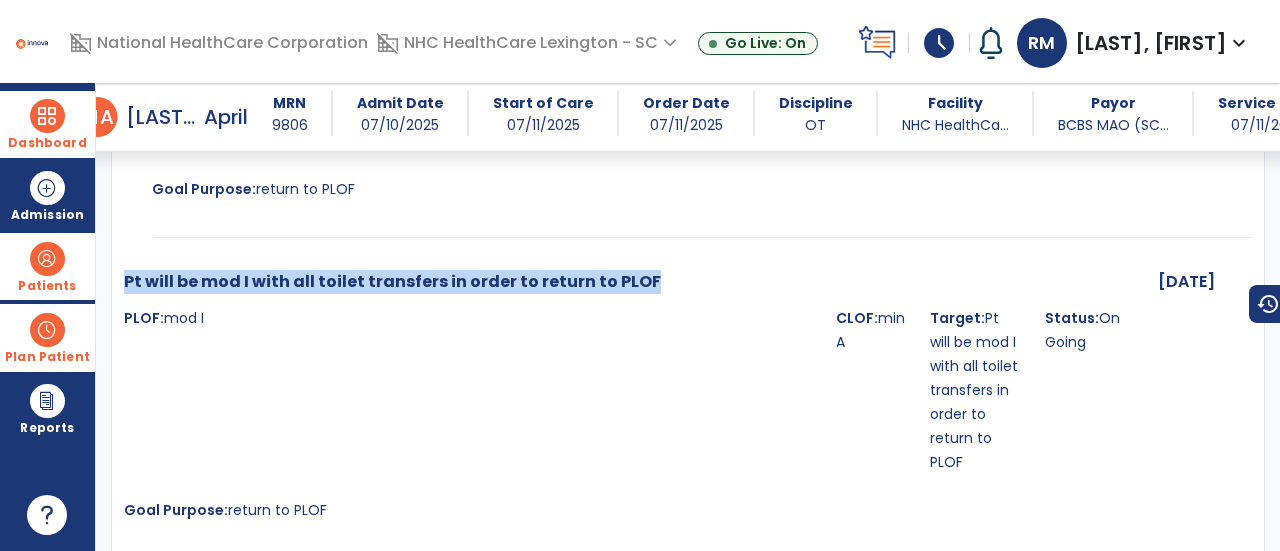 drag, startPoint x: 126, startPoint y: 221, endPoint x: 646, endPoint y: 230, distance: 520.0779 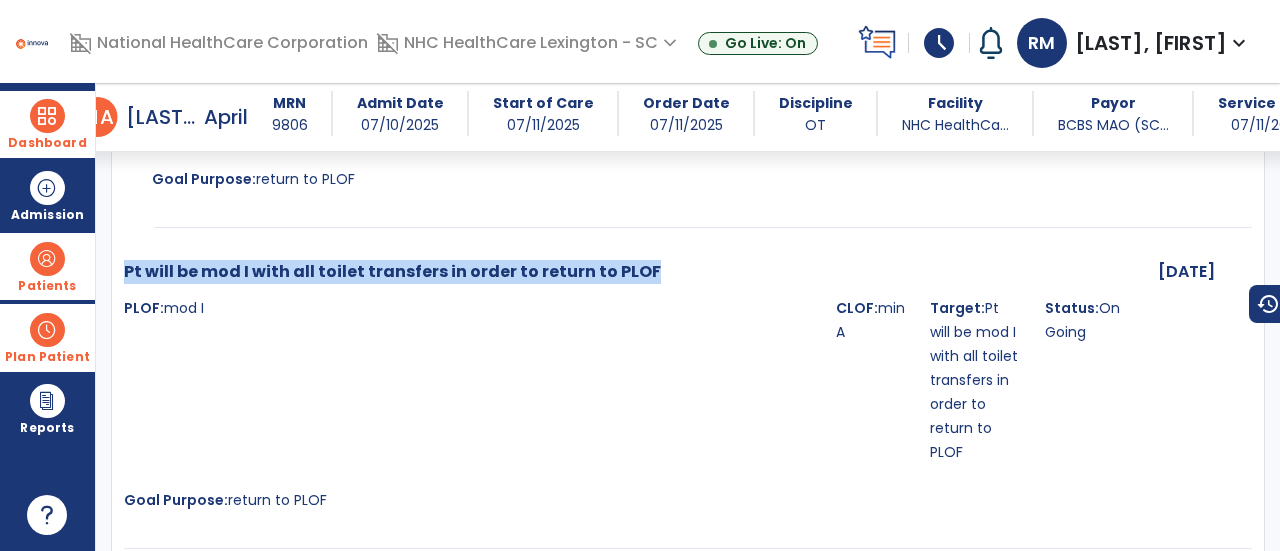 scroll, scrollTop: 4881, scrollLeft: 0, axis: vertical 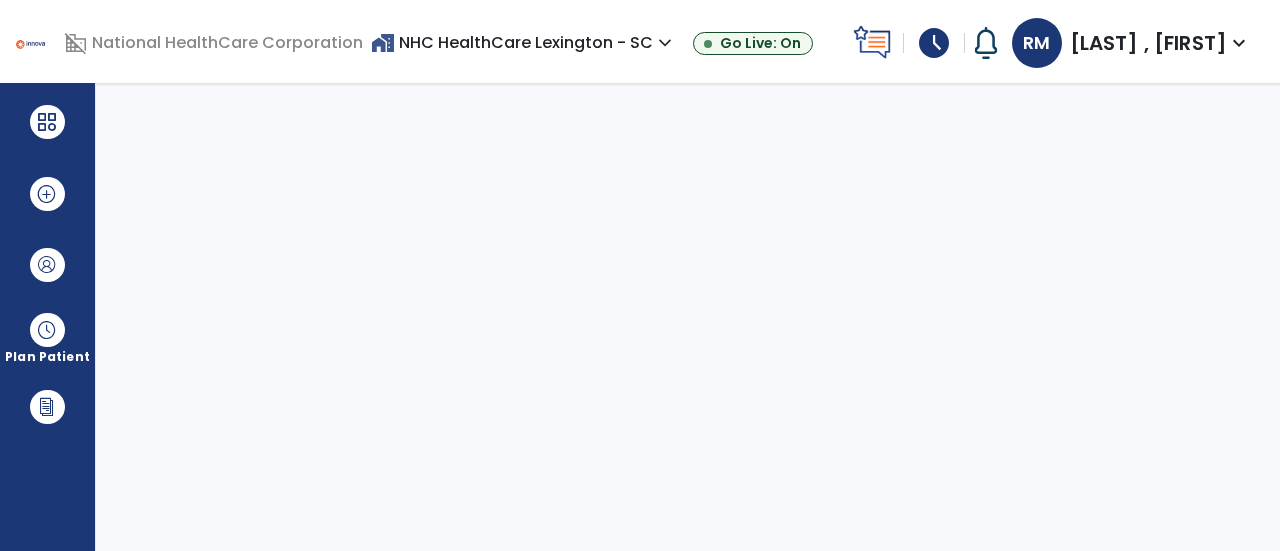 select on "****" 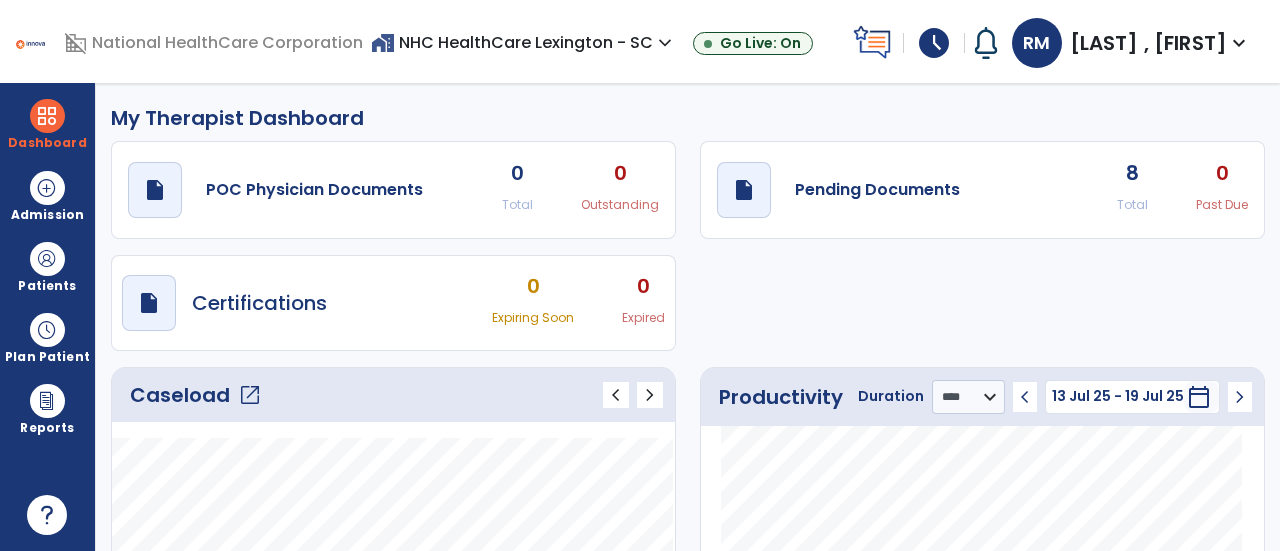 click on "open_in_new" 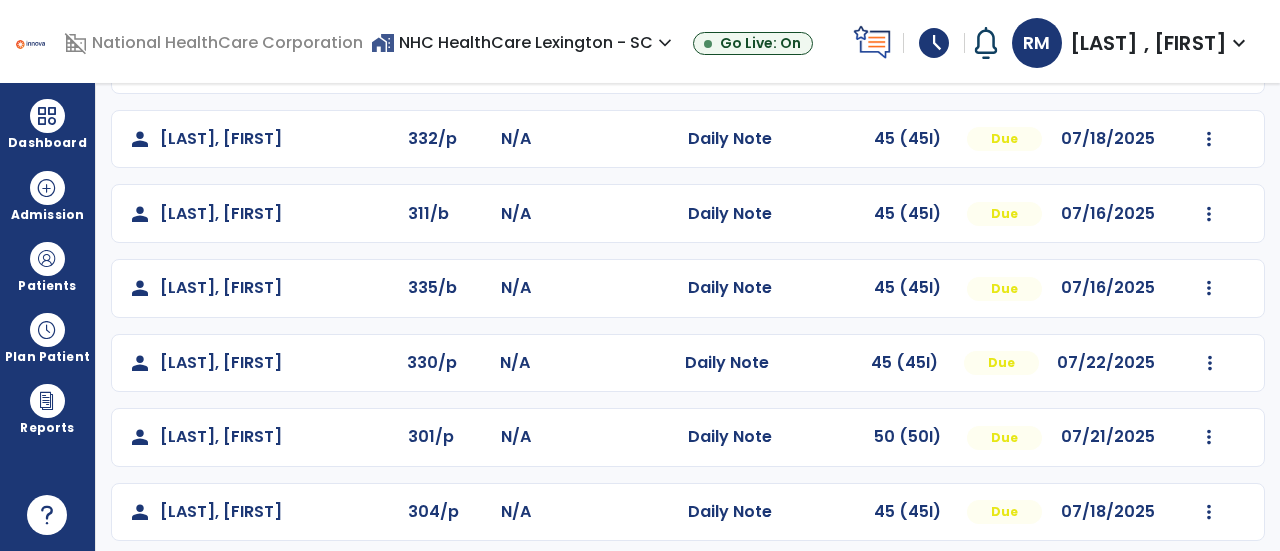 scroll, scrollTop: 333, scrollLeft: 0, axis: vertical 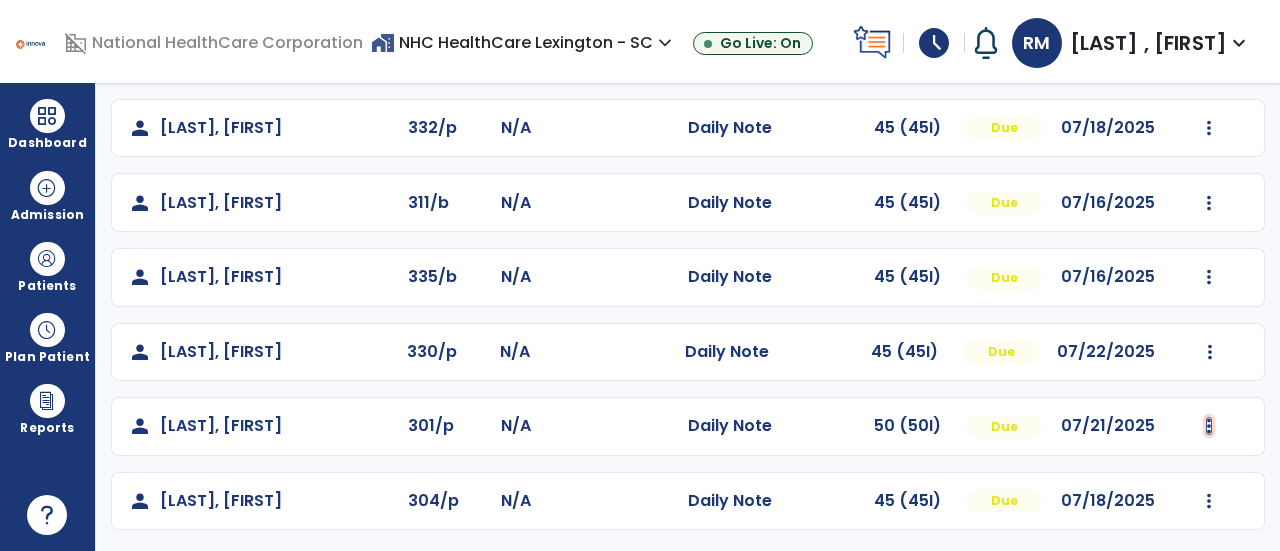 click at bounding box center [1209, -21] 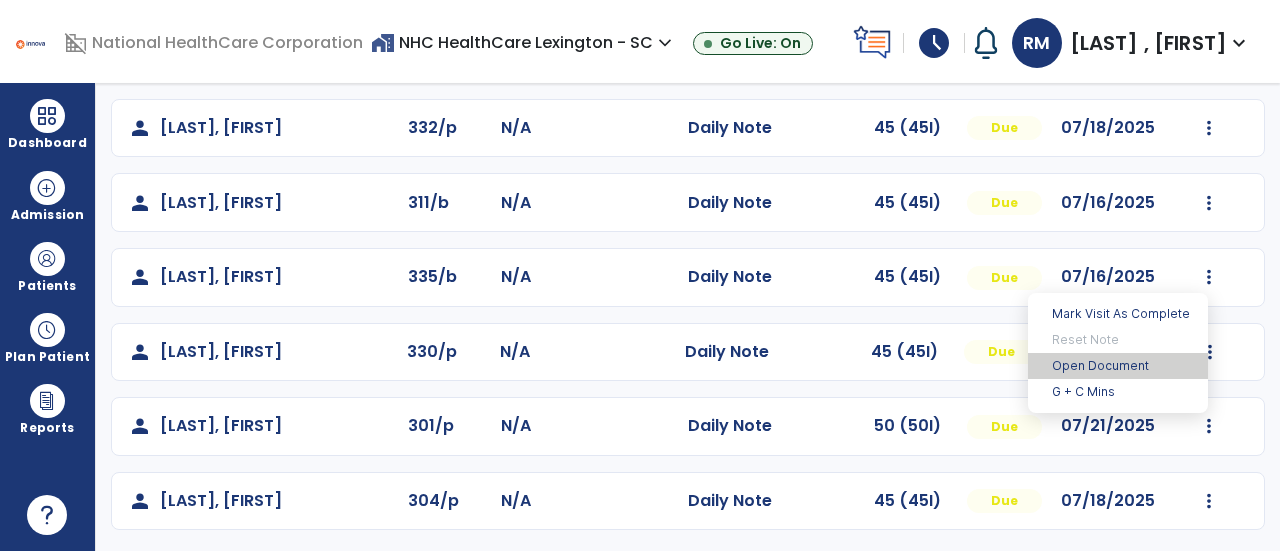 click on "Open Document" at bounding box center (1118, 366) 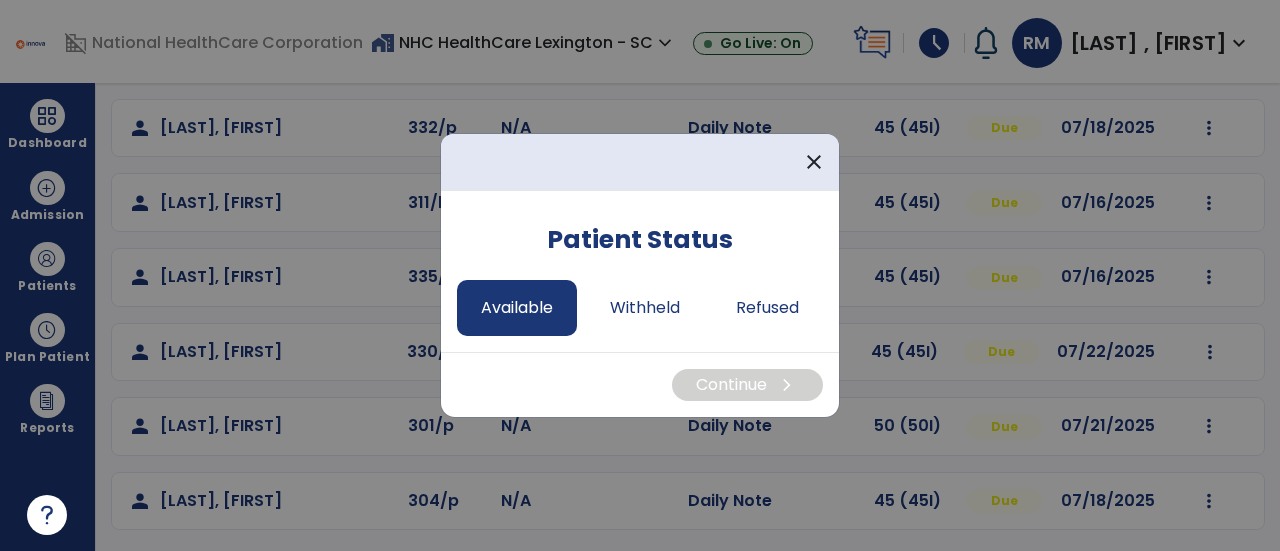 click on "Available" at bounding box center [517, 308] 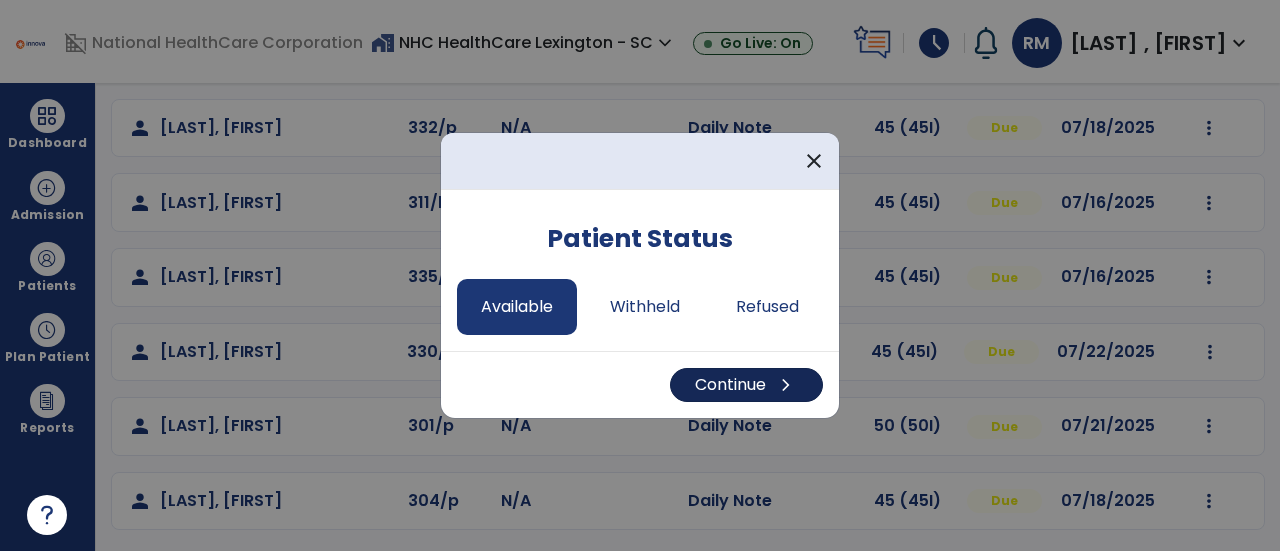 click on "Continue   chevron_right" at bounding box center (746, 385) 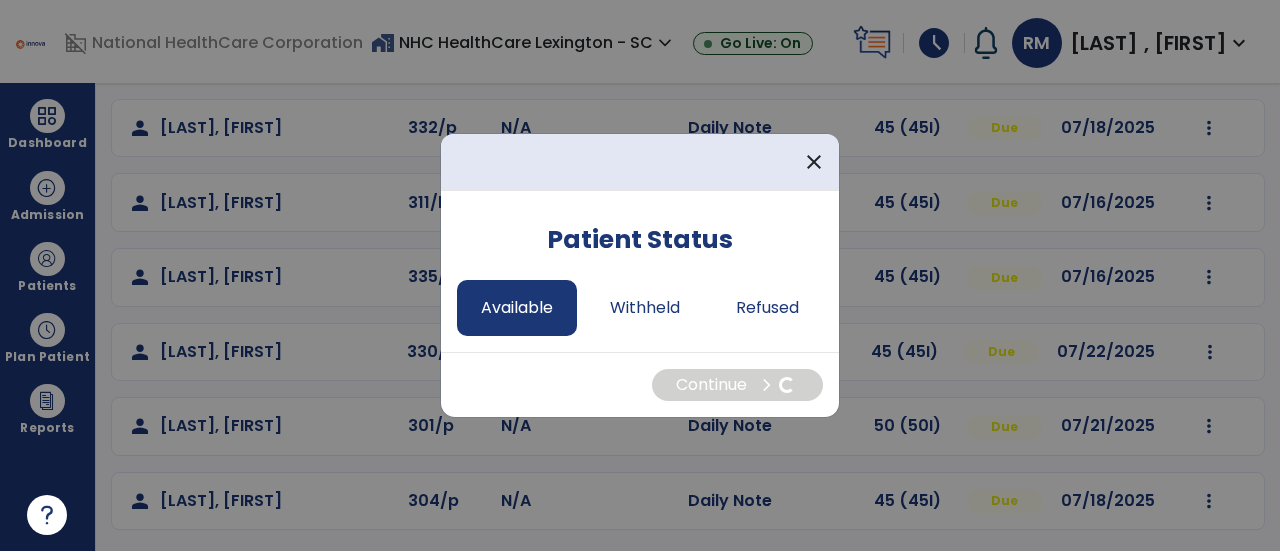 select on "*" 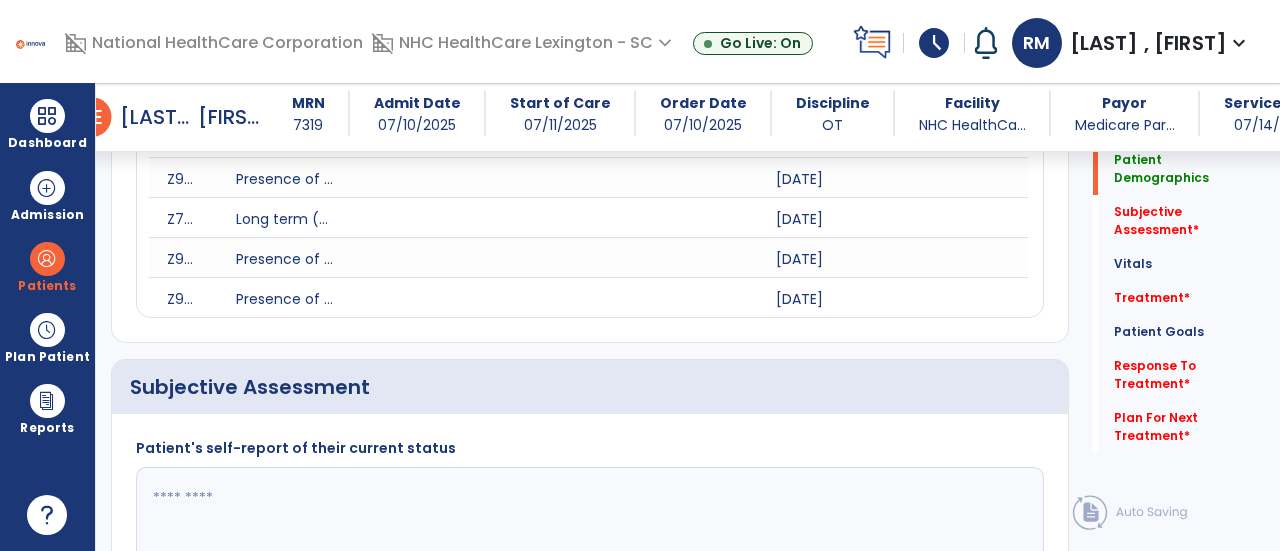 scroll, scrollTop: 1092, scrollLeft: 0, axis: vertical 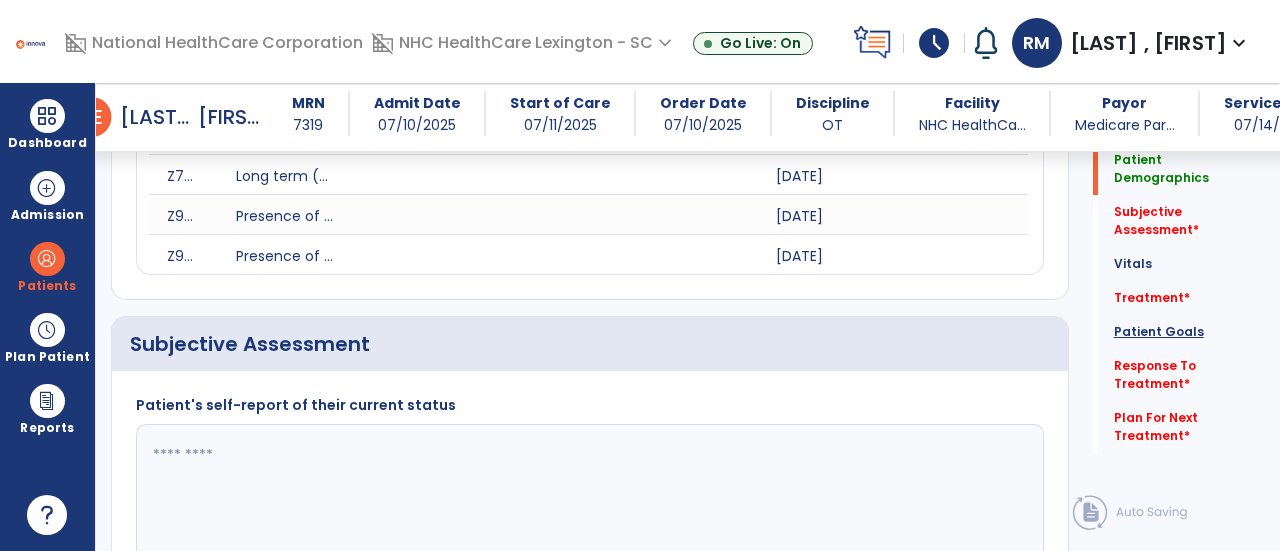 click on "Patient Goals" 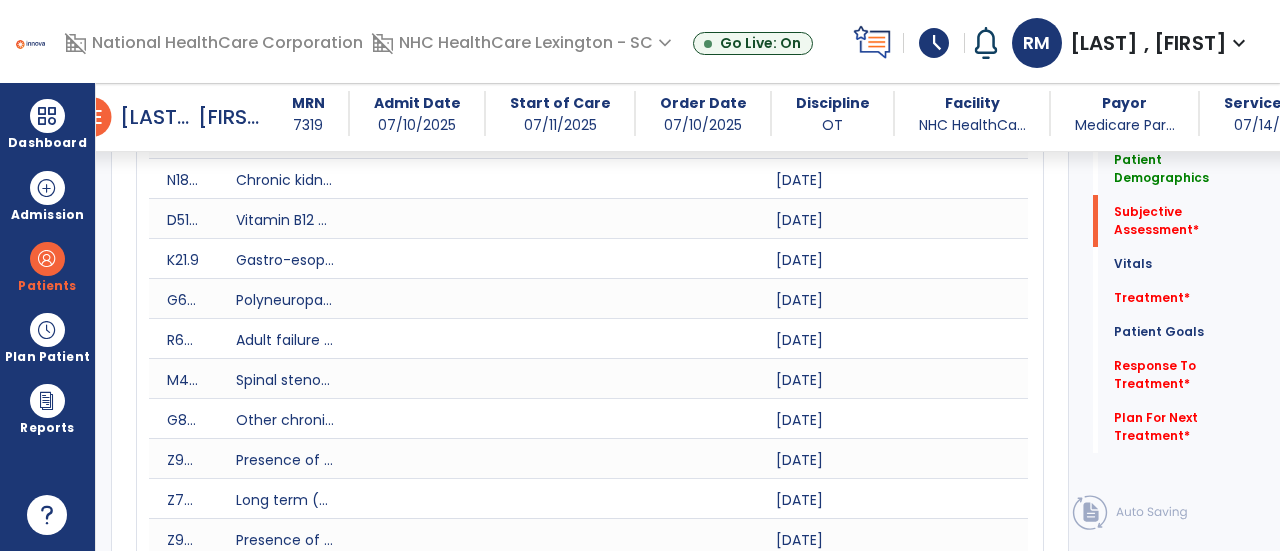 scroll, scrollTop: 0, scrollLeft: 0, axis: both 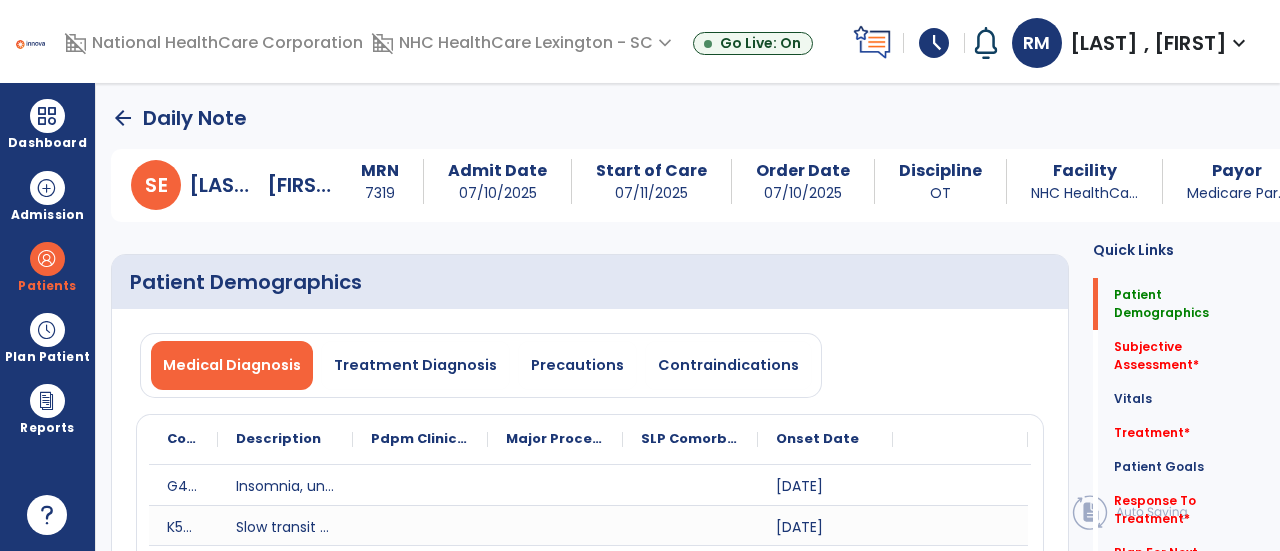 click on "arrow_back" 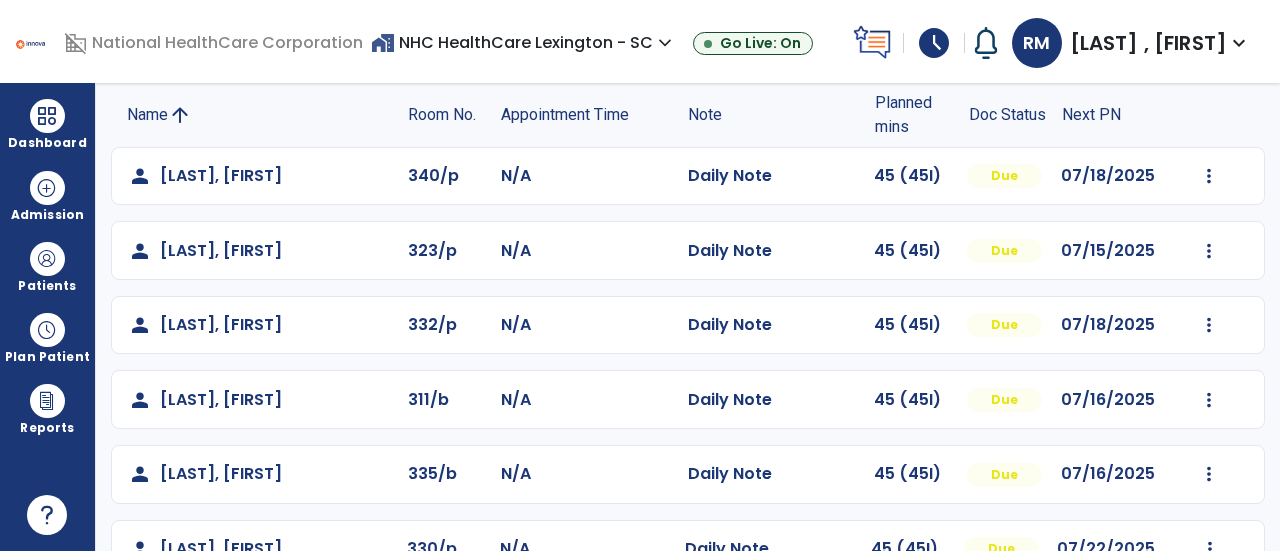 scroll, scrollTop: 333, scrollLeft: 0, axis: vertical 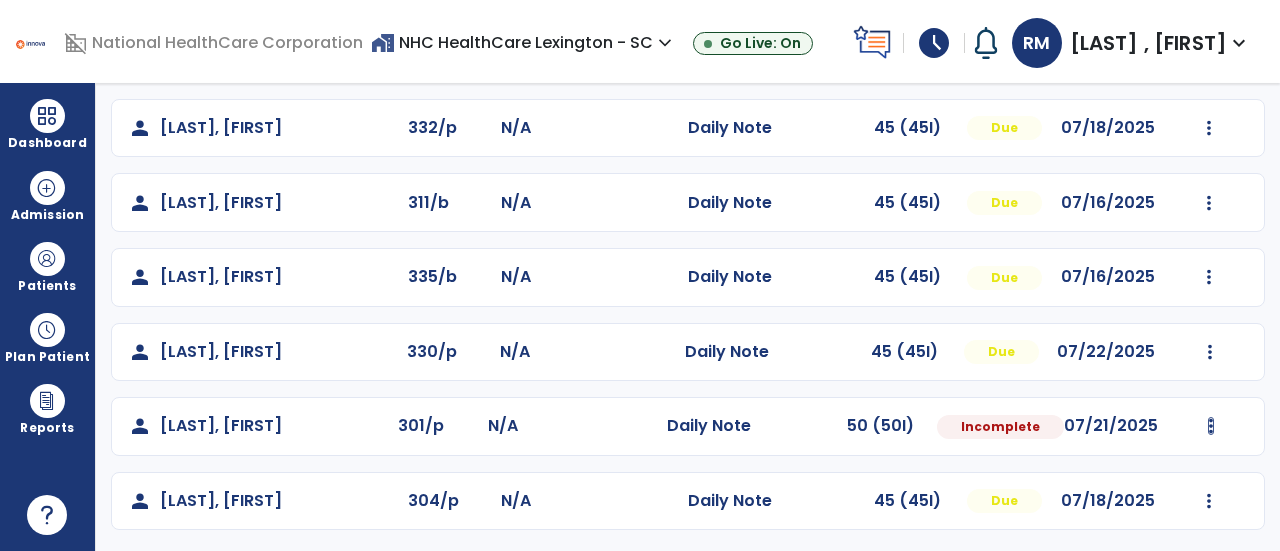 click at bounding box center [1209, -21] 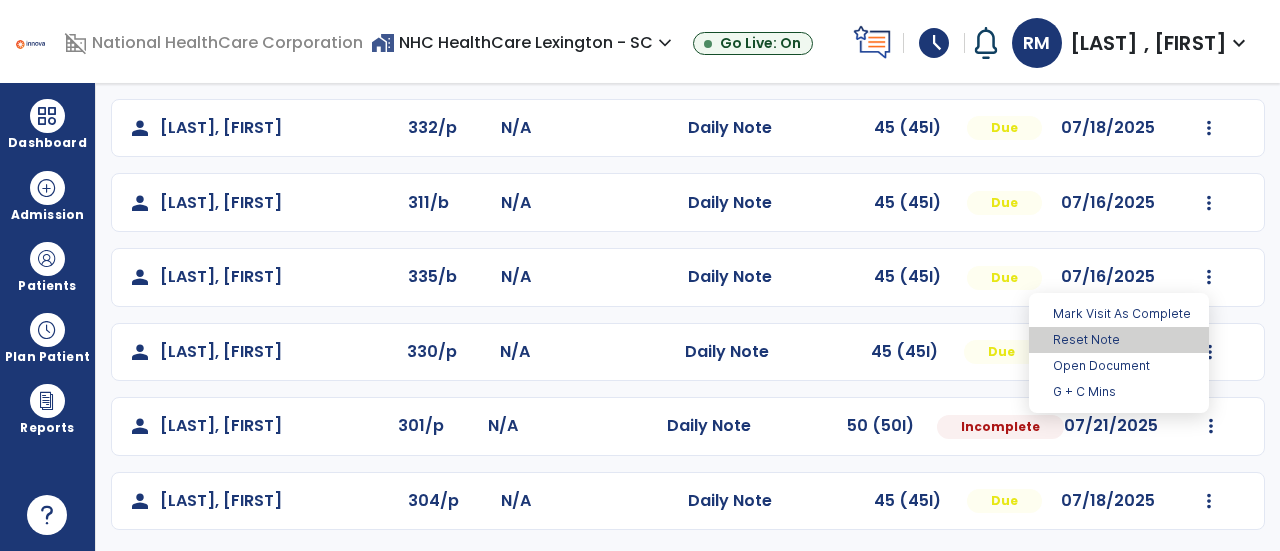 click on "Reset Note" at bounding box center (1119, 340) 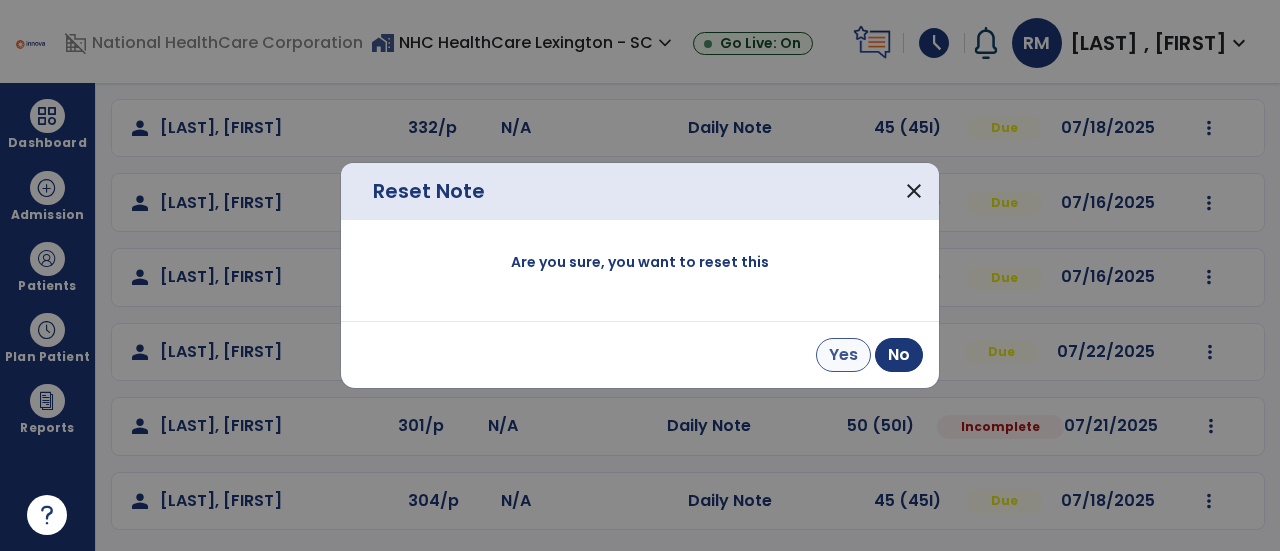 click on "Yes" at bounding box center (843, 355) 